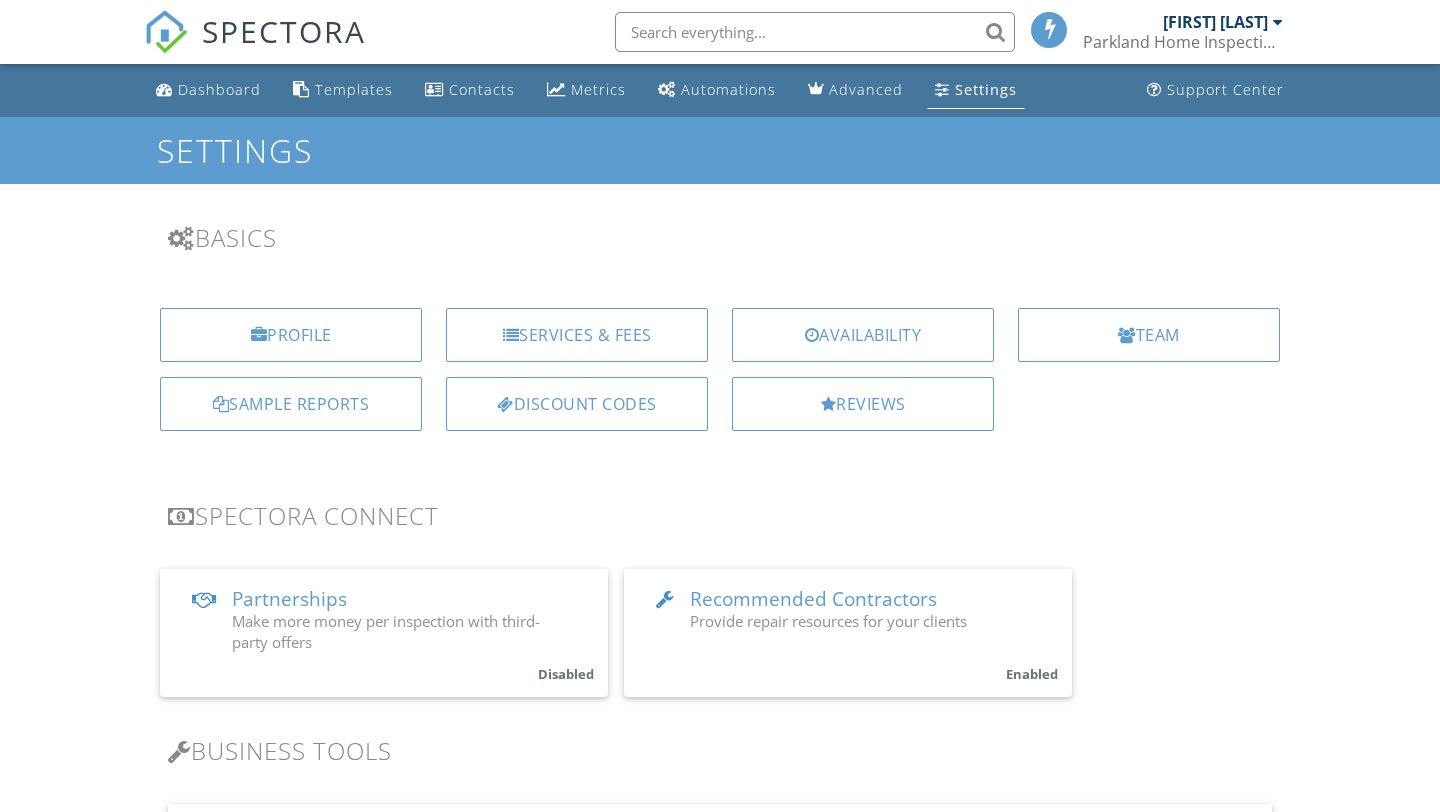 scroll, scrollTop: 0, scrollLeft: 0, axis: both 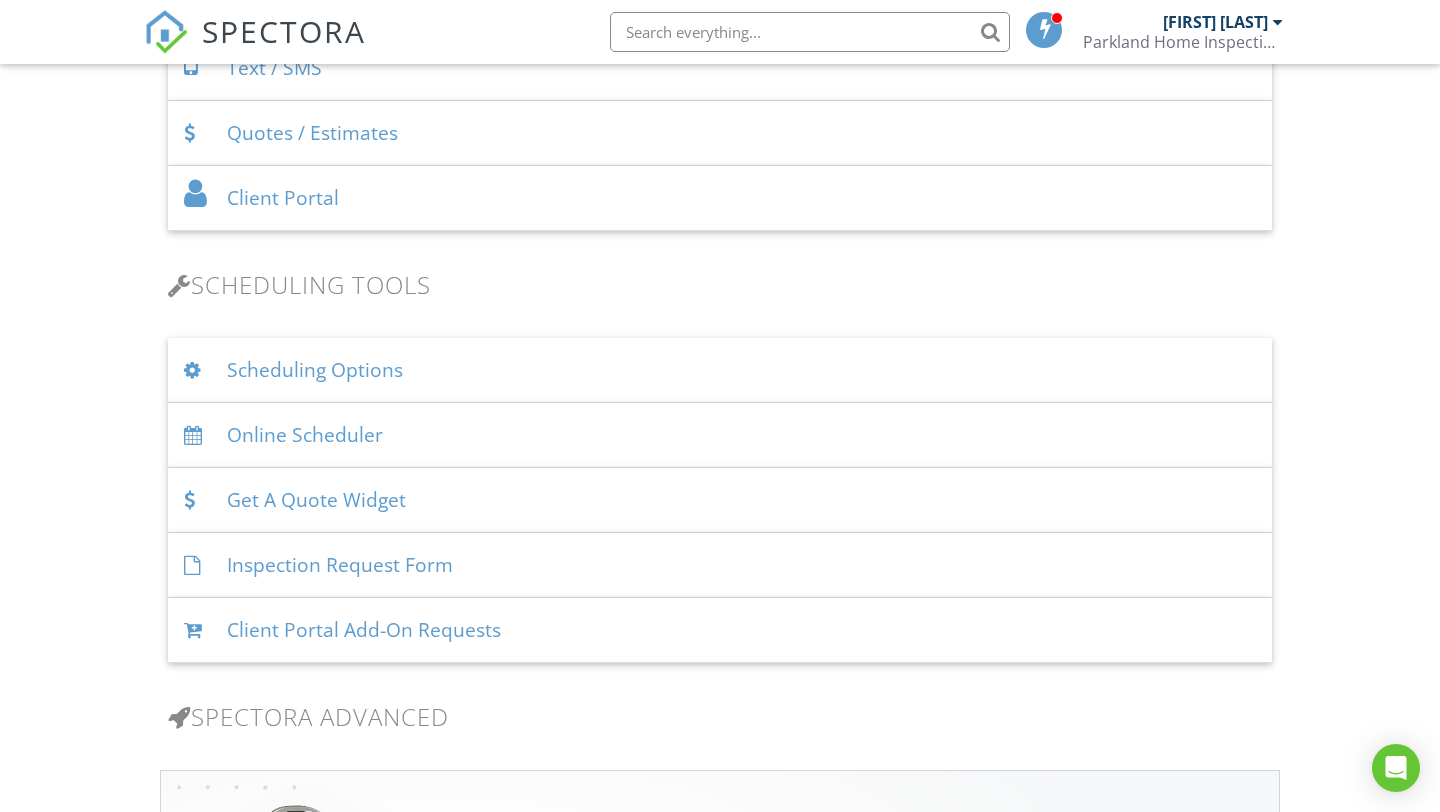 click on "Scheduling Options" at bounding box center (720, 370) 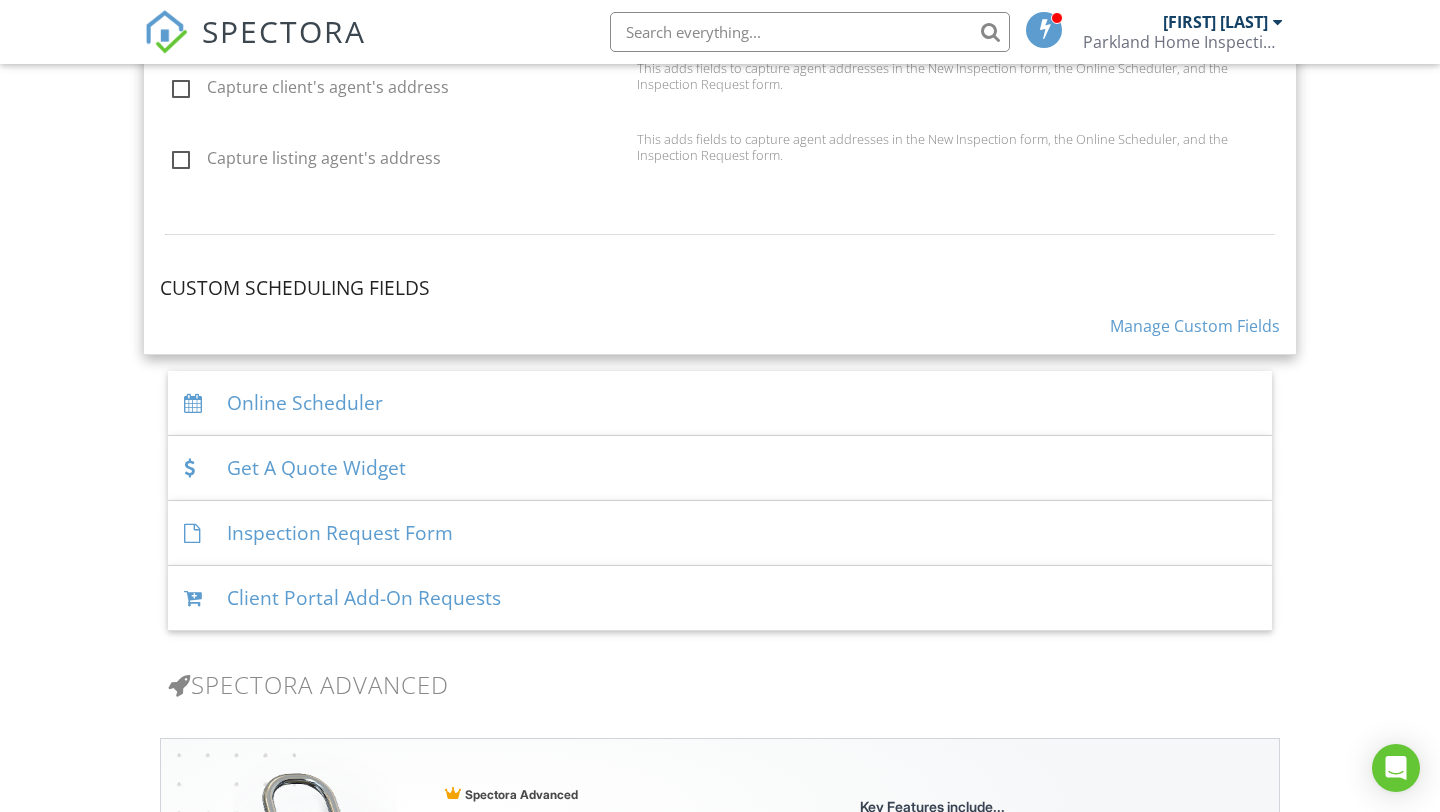 scroll, scrollTop: 2007, scrollLeft: 0, axis: vertical 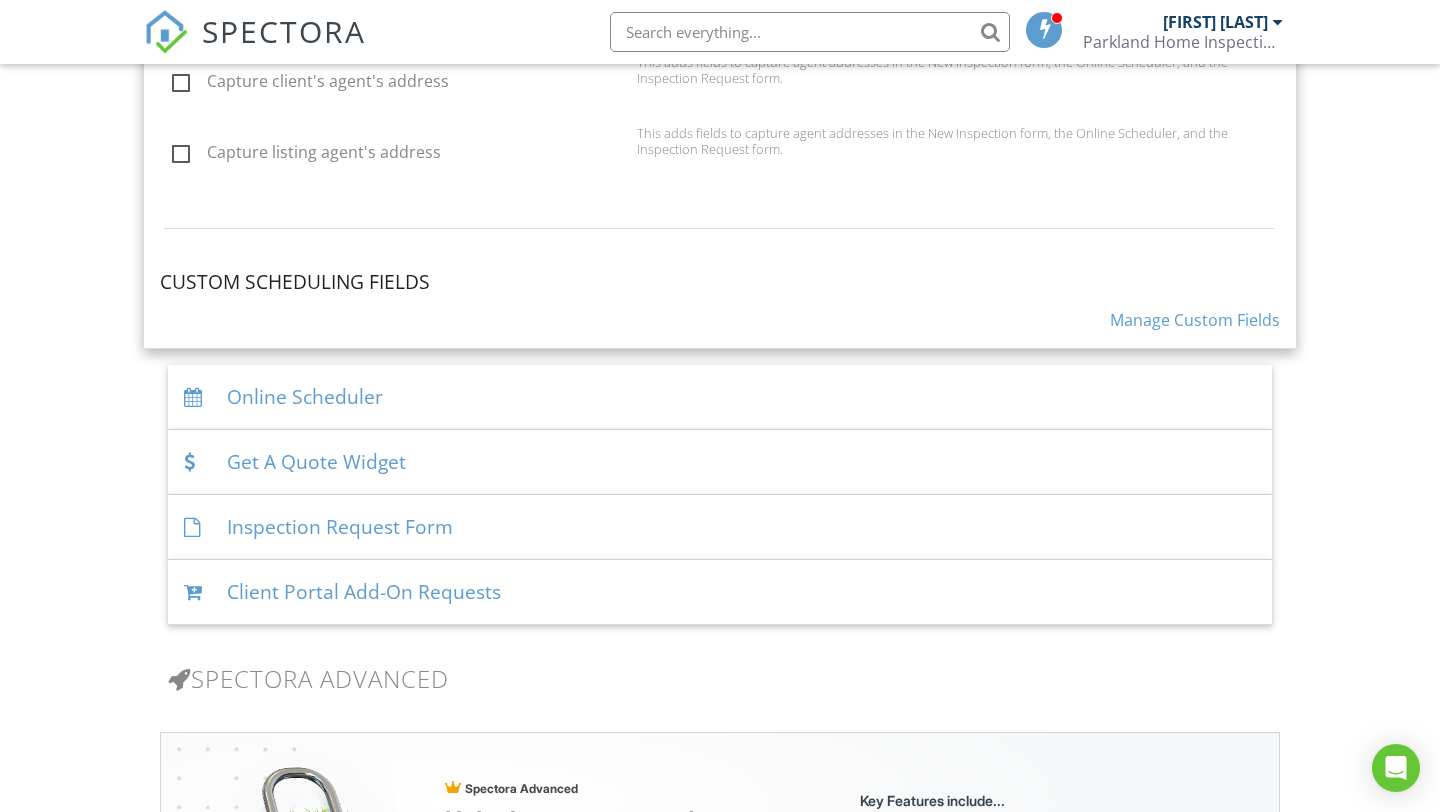 click on "Online Scheduler" at bounding box center (720, 397) 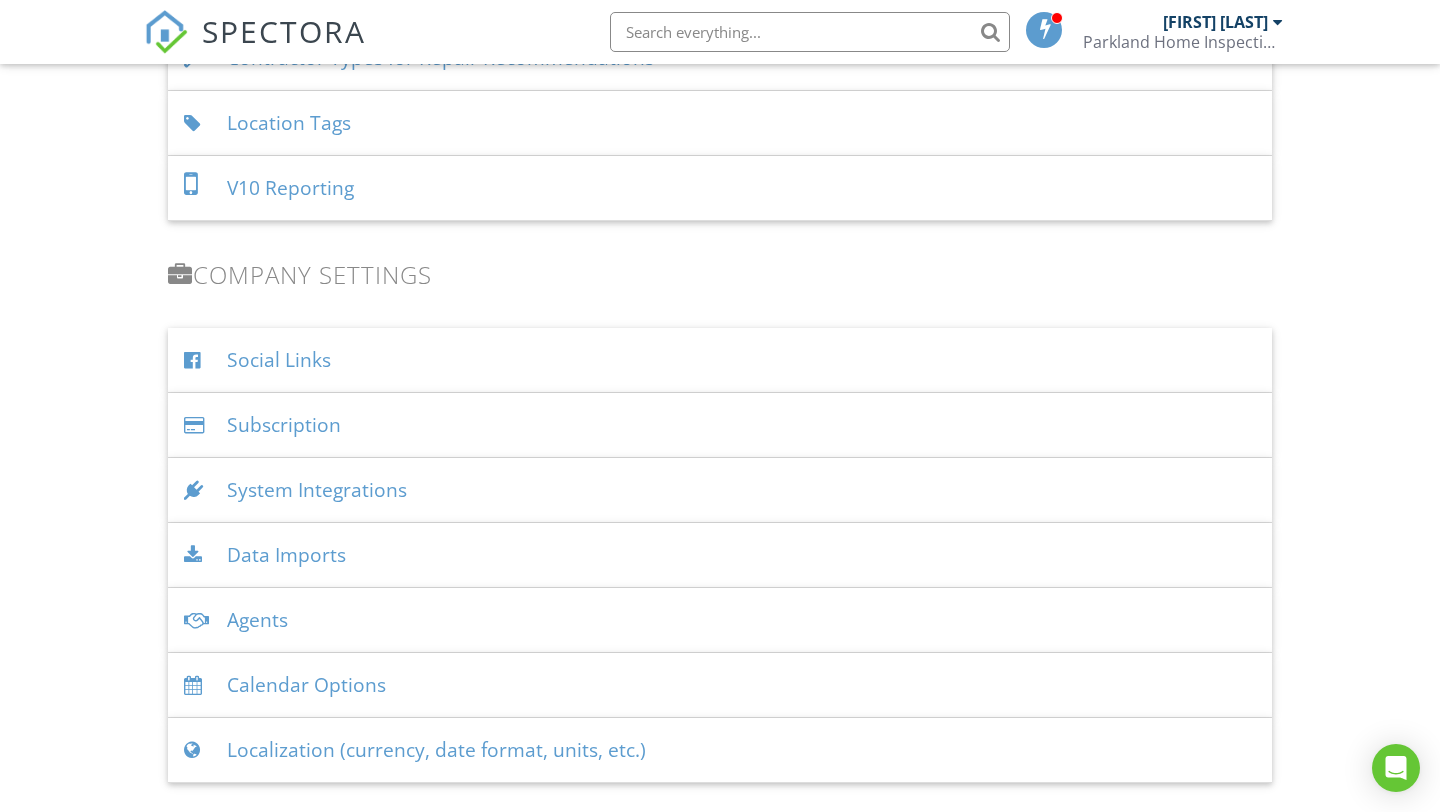 scroll, scrollTop: 4301, scrollLeft: 0, axis: vertical 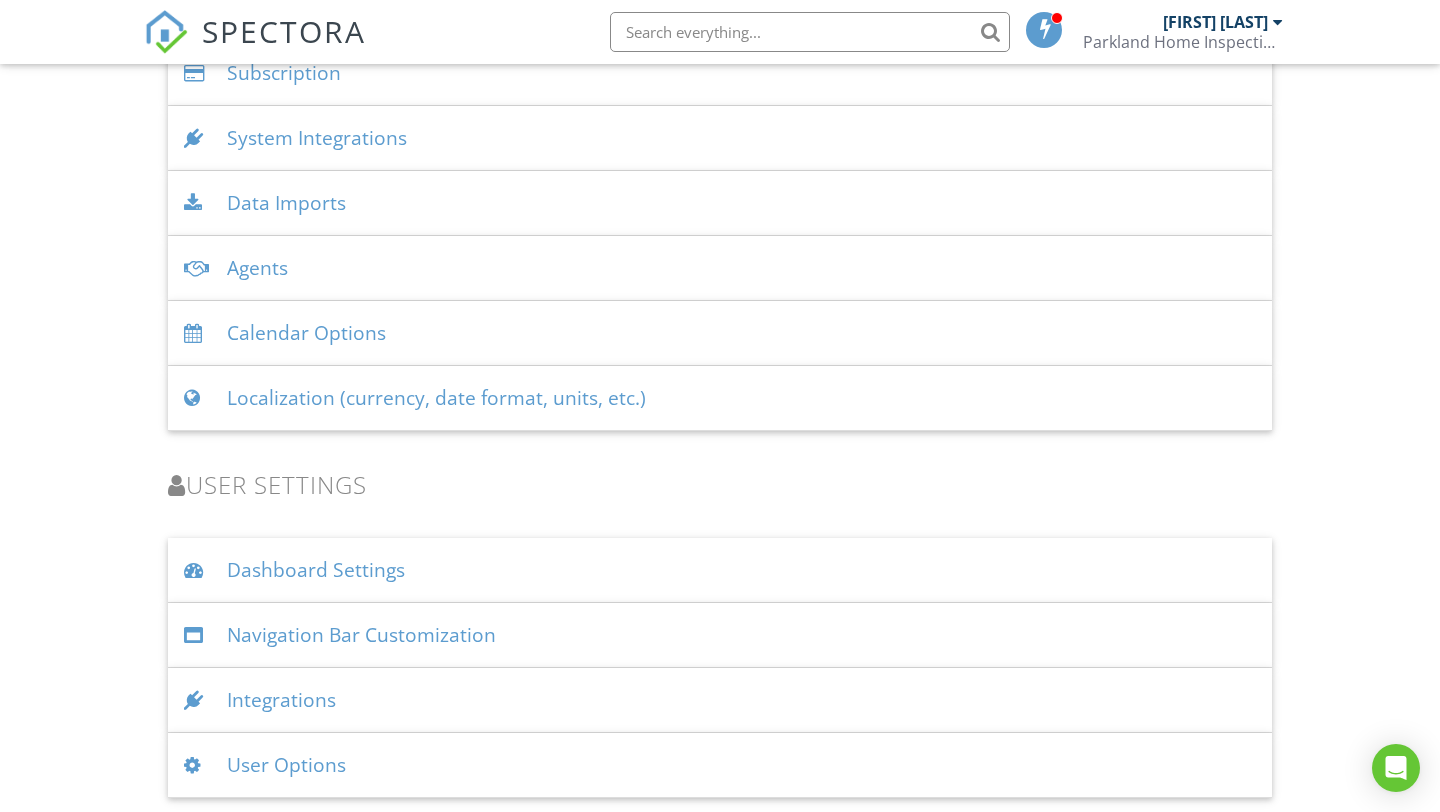 click on "Dashboard Settings" at bounding box center (720, 570) 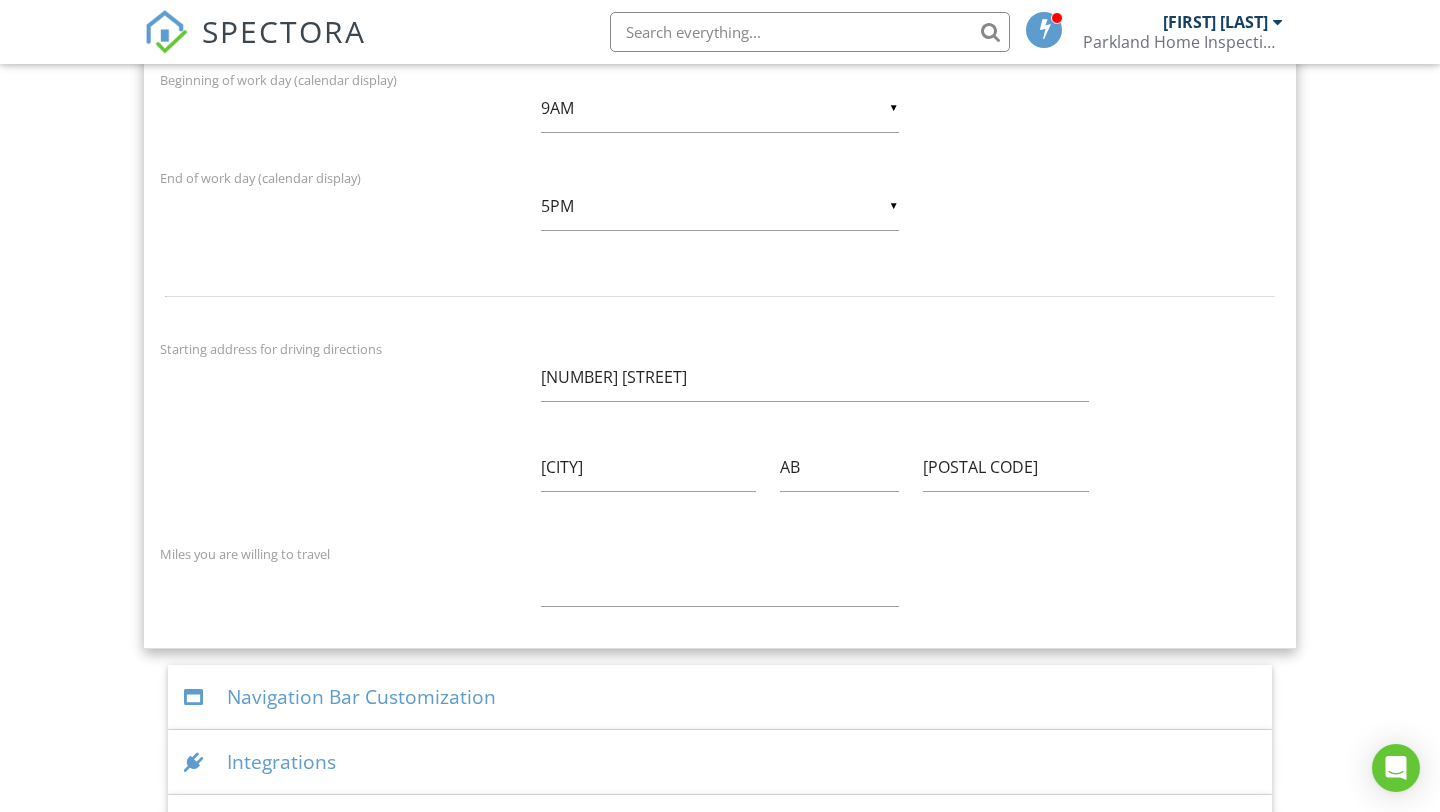 click on "Miles you are willing to travel" at bounding box center [338, 553] 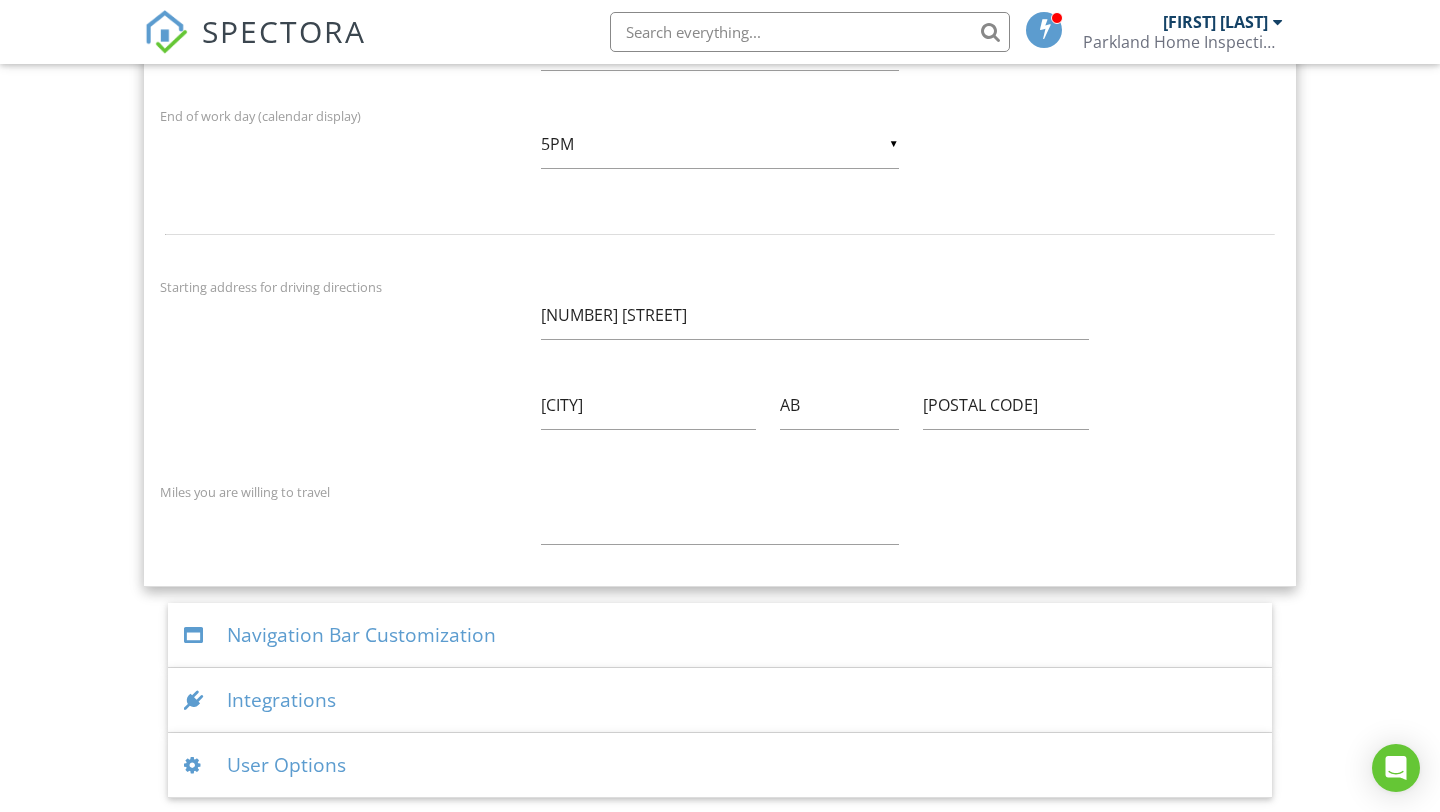 click on "Navigation Bar Customization" at bounding box center [720, 635] 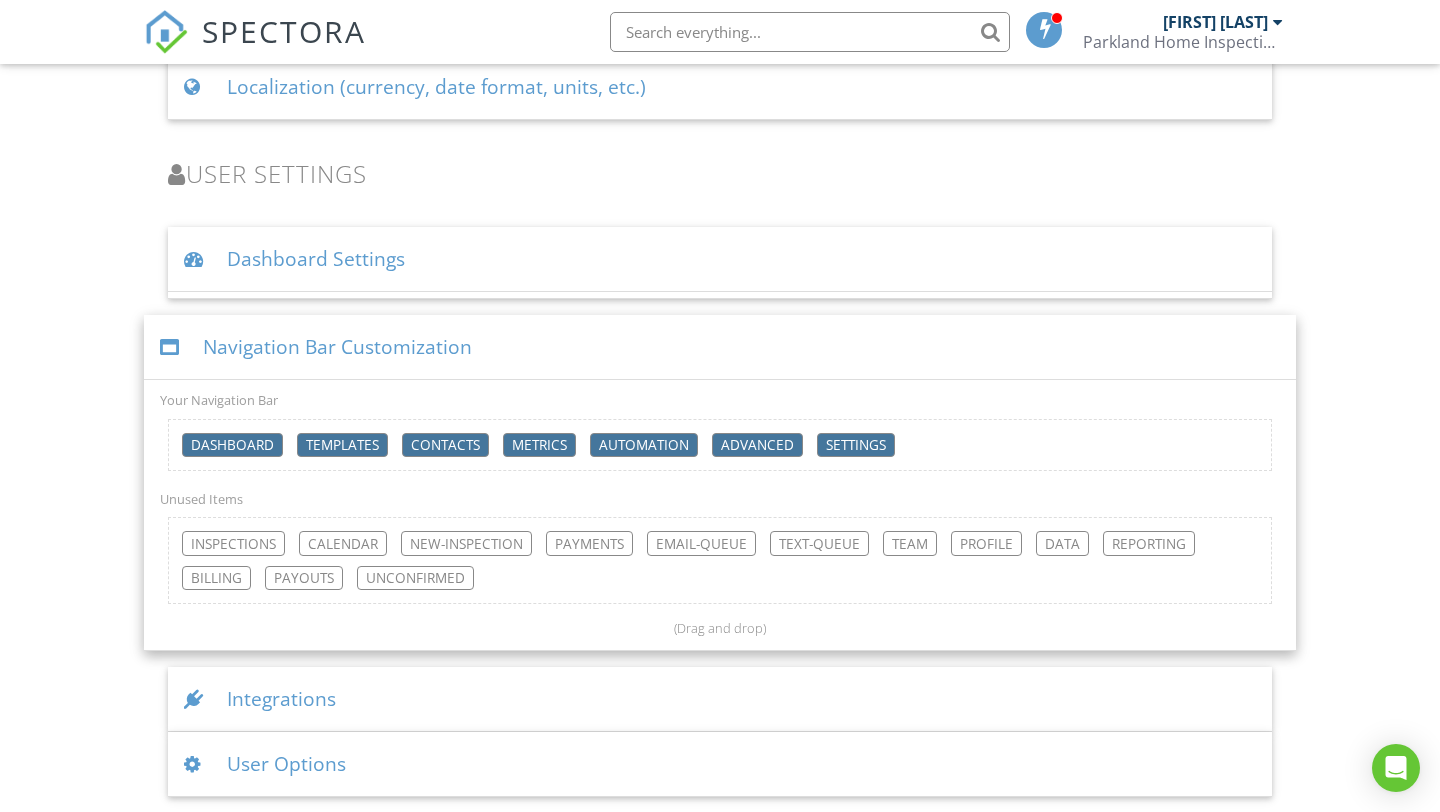 scroll, scrollTop: 4606, scrollLeft: 0, axis: vertical 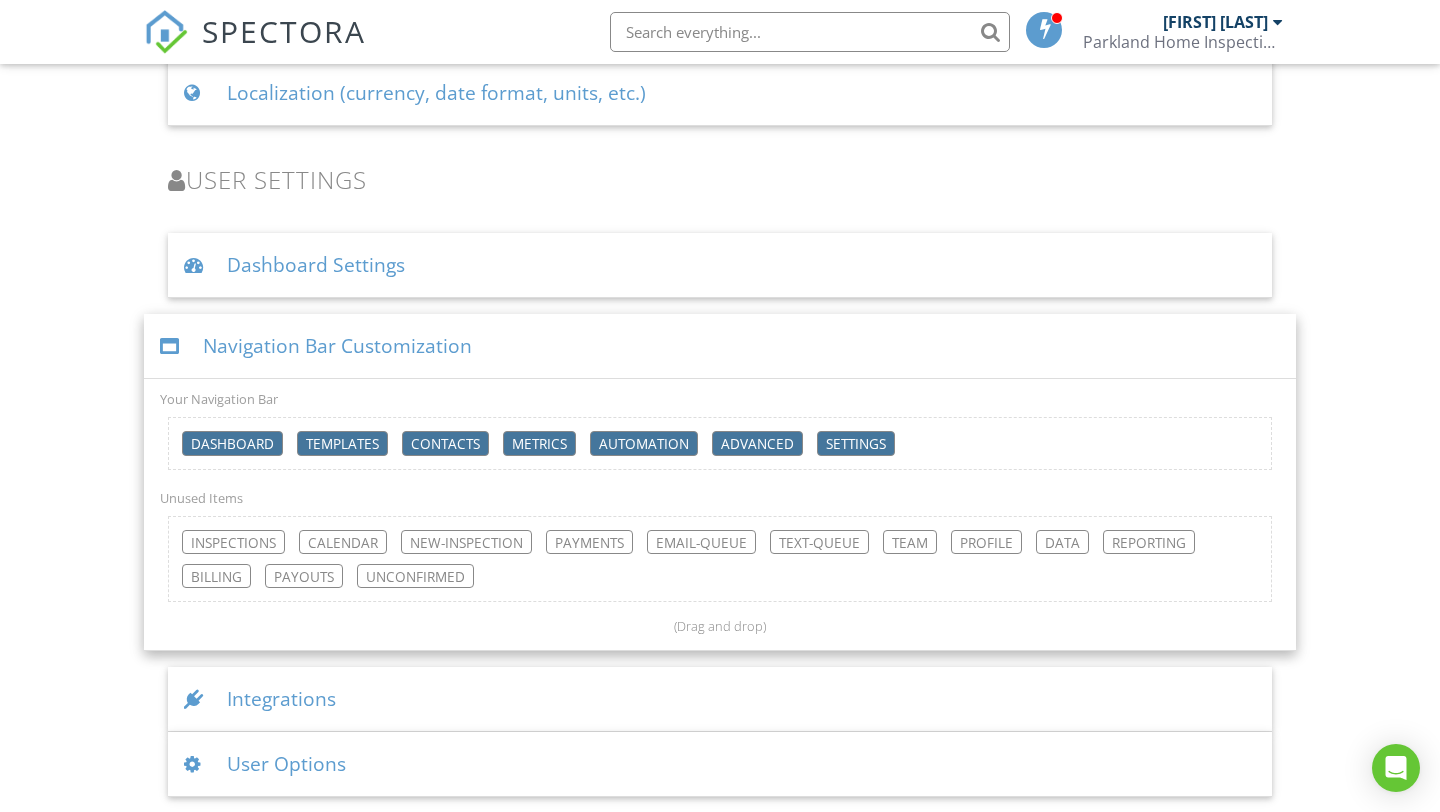 click on "Integrations" at bounding box center (720, 699) 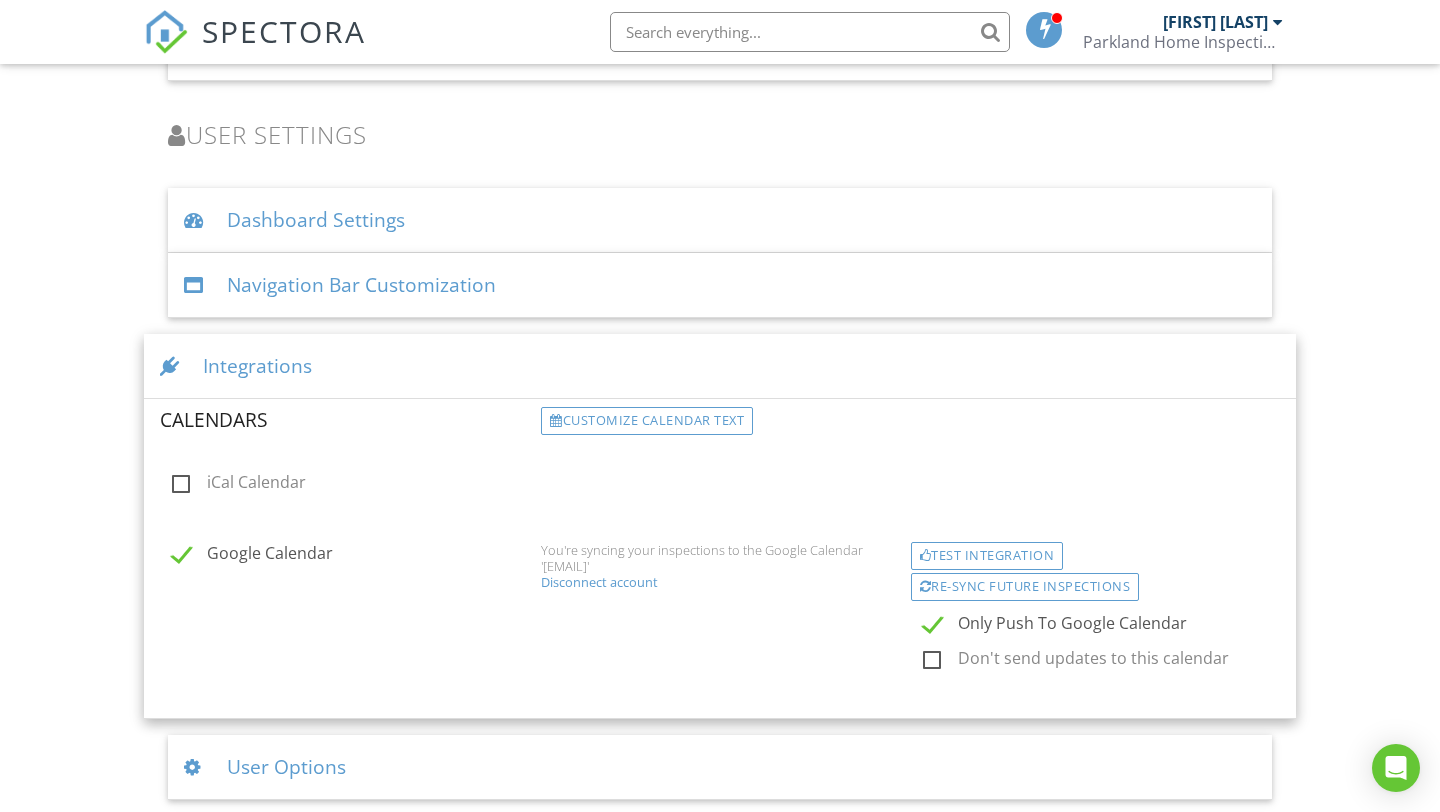 scroll, scrollTop: 4651, scrollLeft: 0, axis: vertical 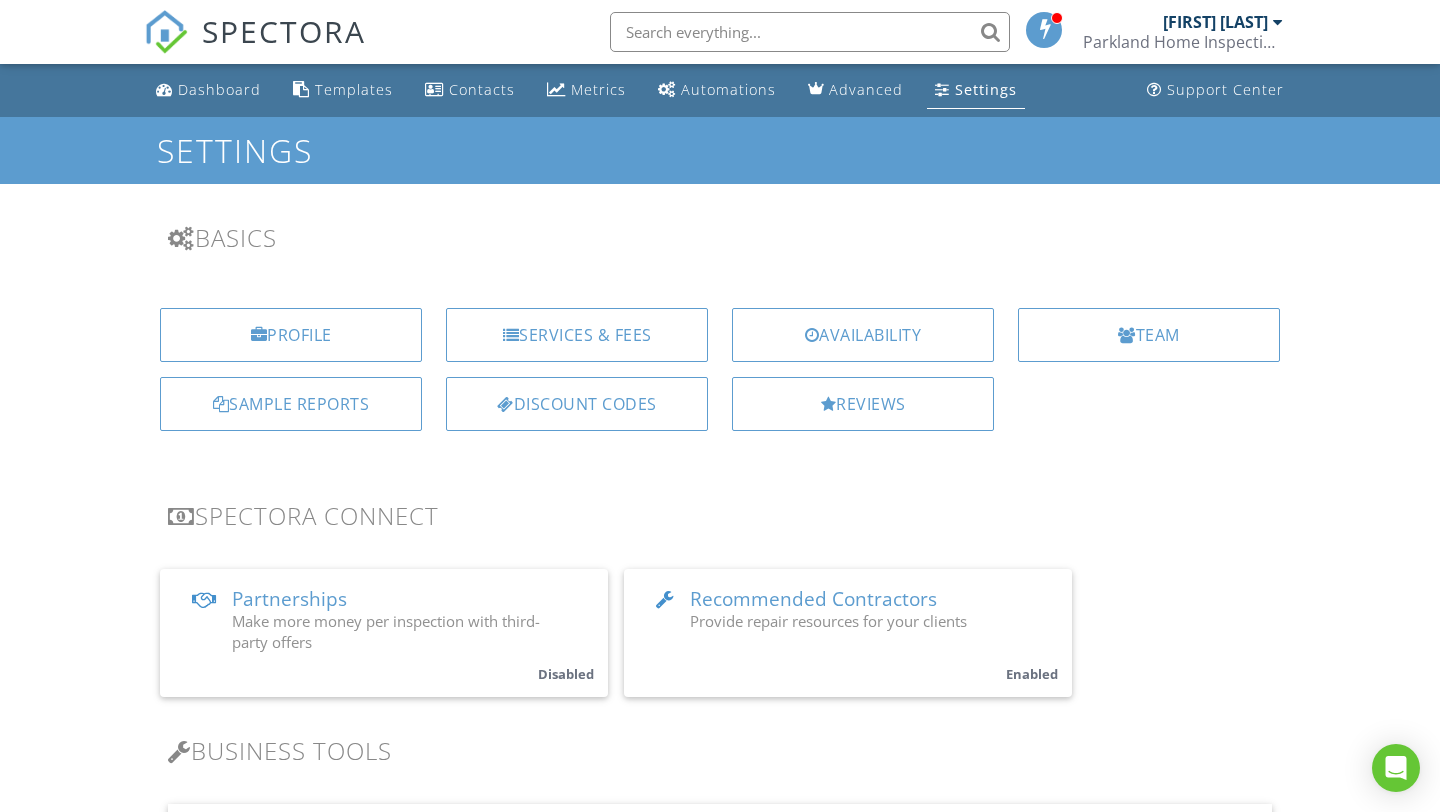 click on "Parkland Home Inspections" at bounding box center (1183, 42) 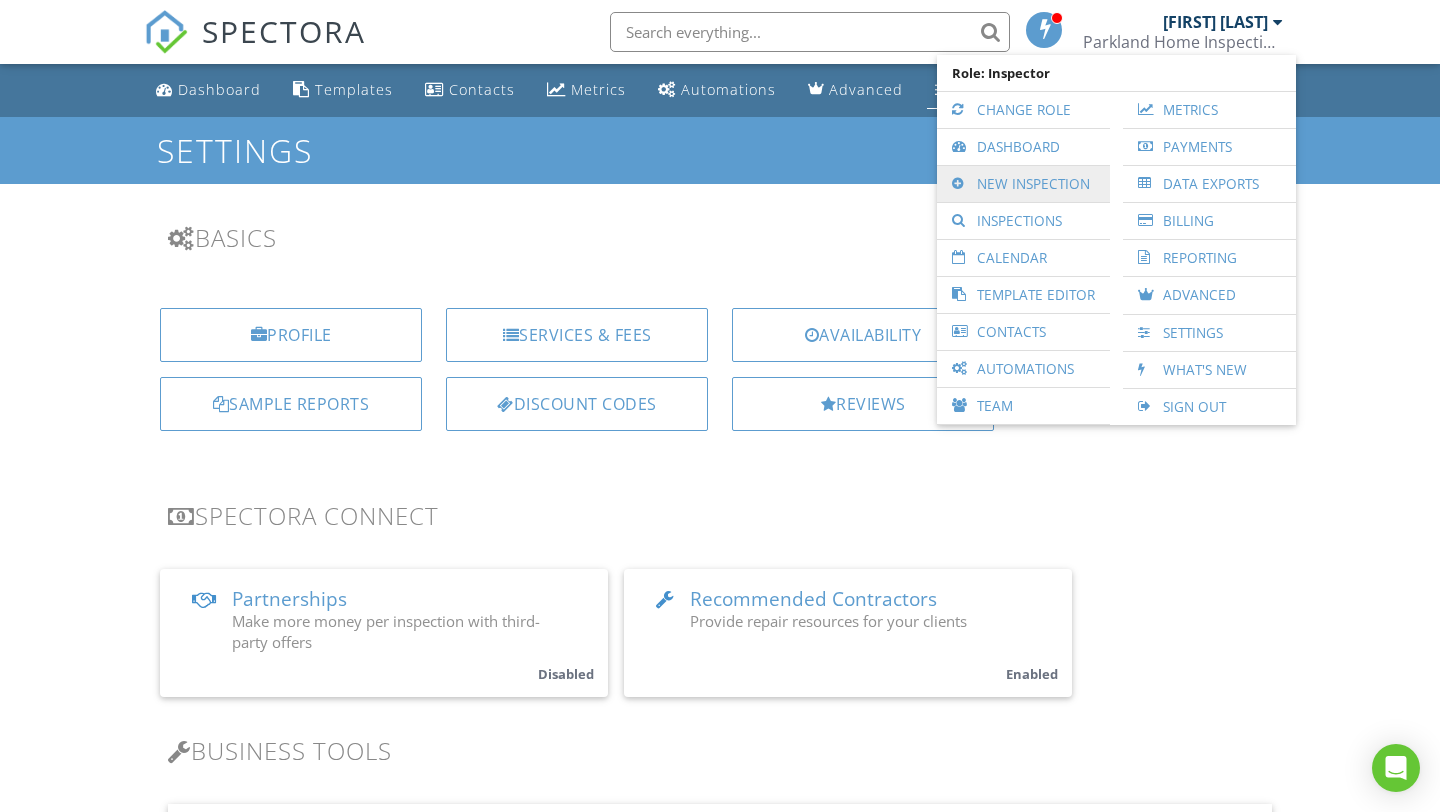 click on "New Inspection" at bounding box center [1023, 184] 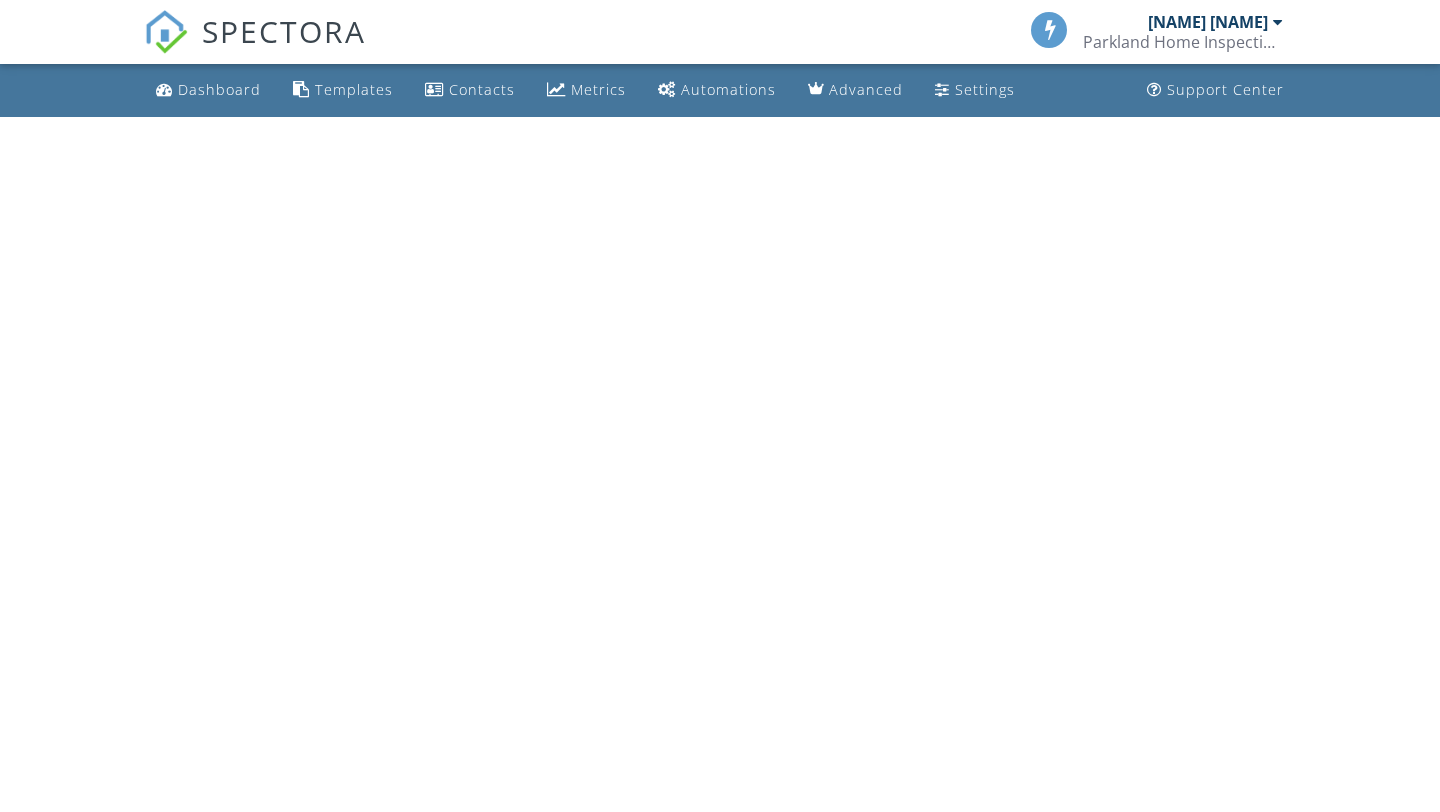 scroll, scrollTop: 0, scrollLeft: 0, axis: both 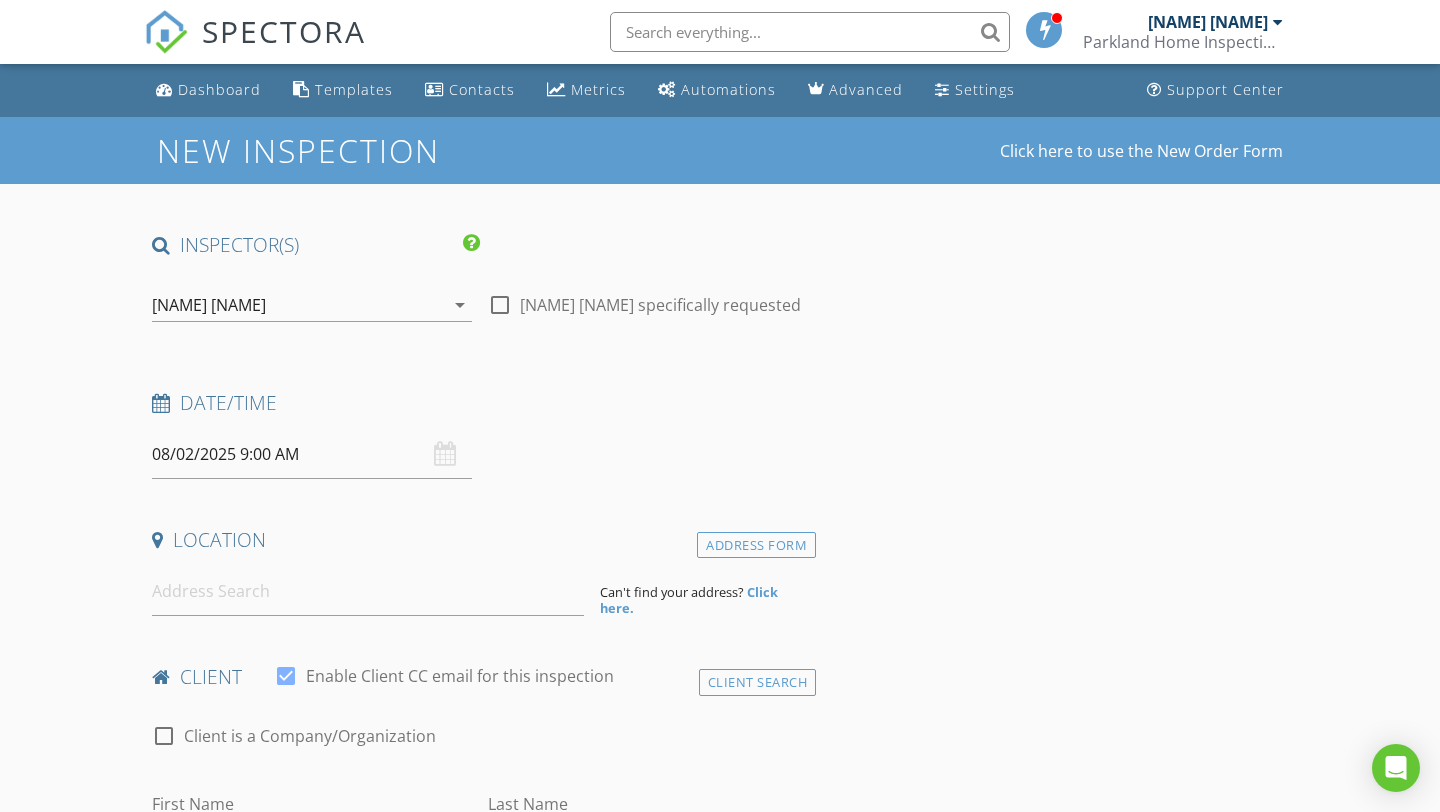 click on "[FIRST] [LAST]" at bounding box center (1208, 22) 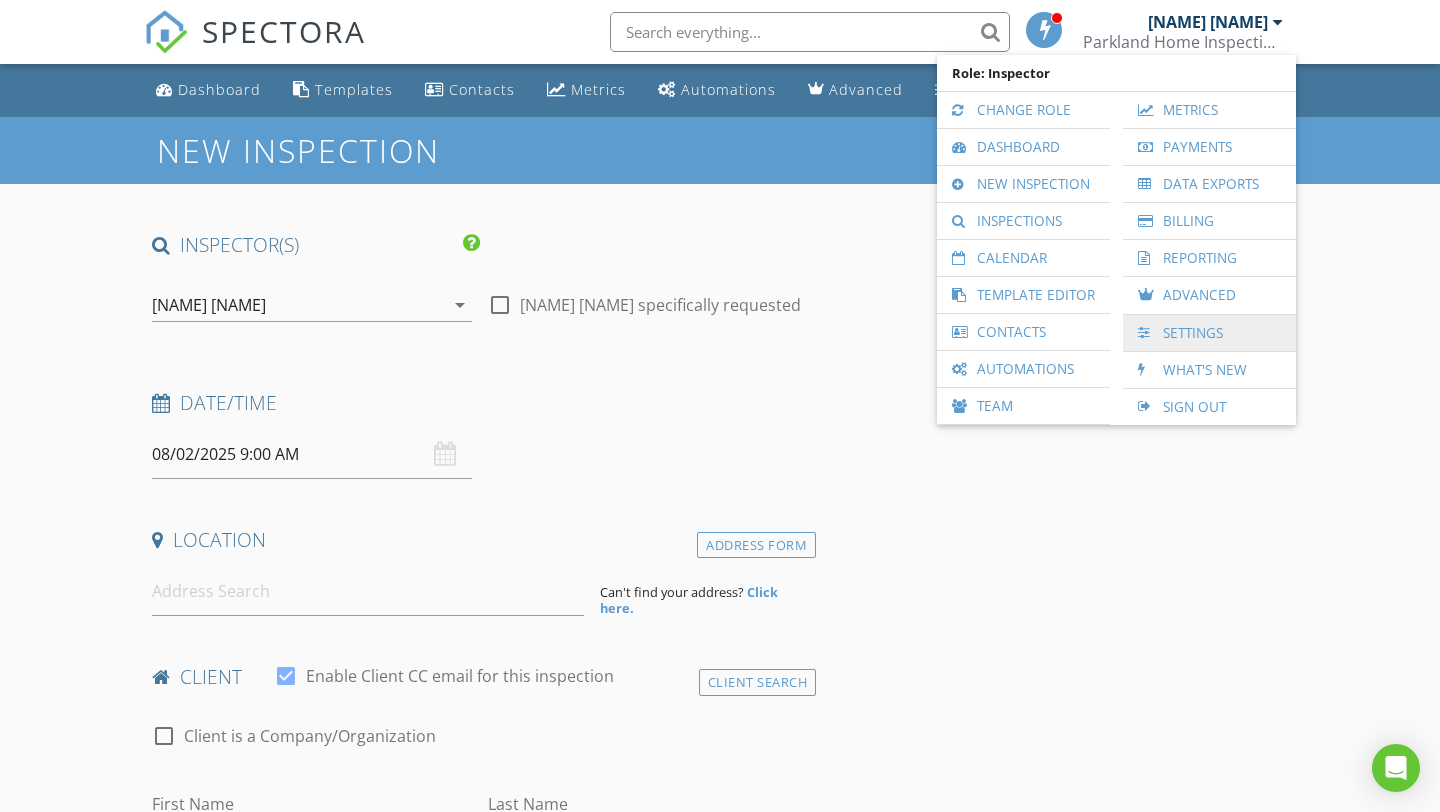 click on "Settings" at bounding box center (1209, 333) 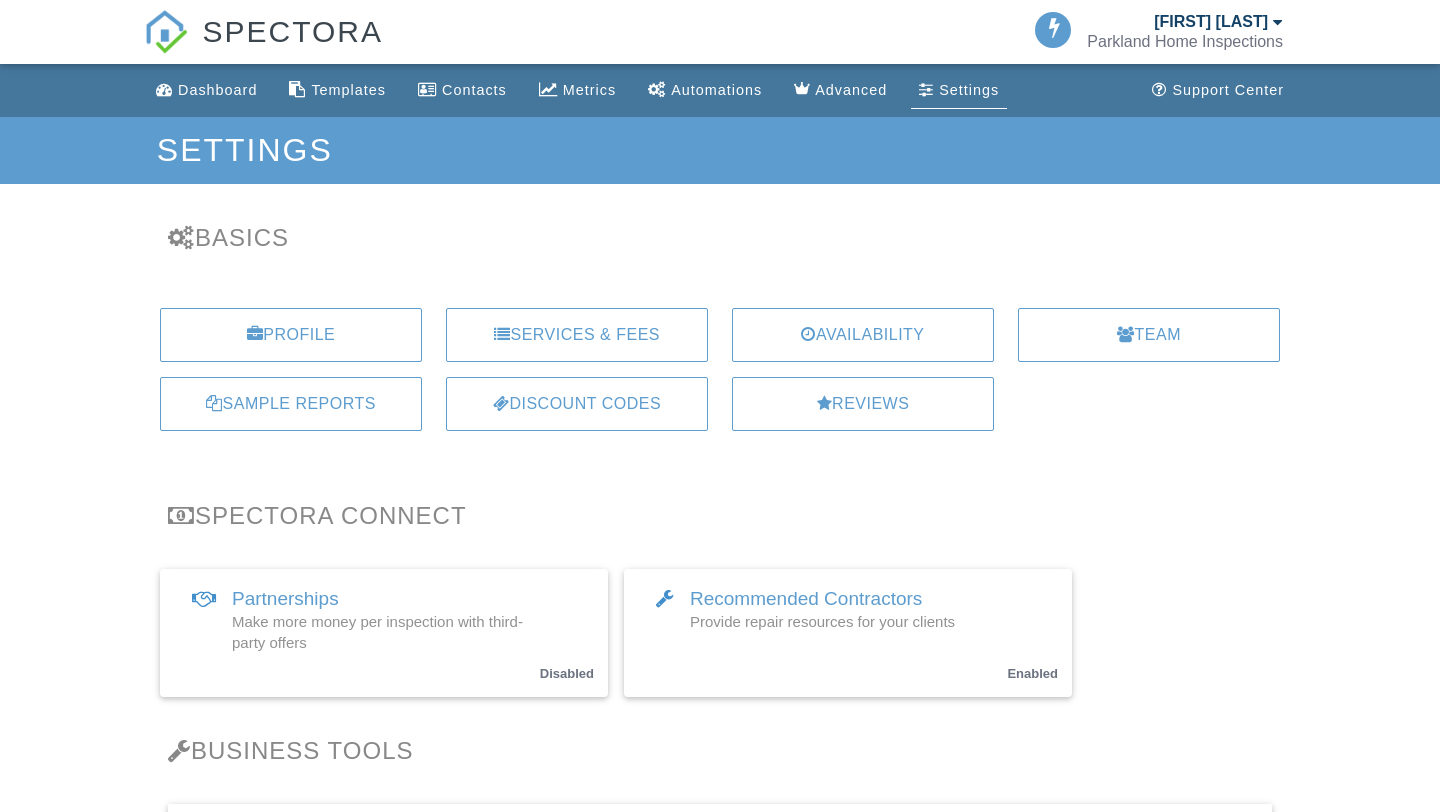 scroll, scrollTop: 0, scrollLeft: 0, axis: both 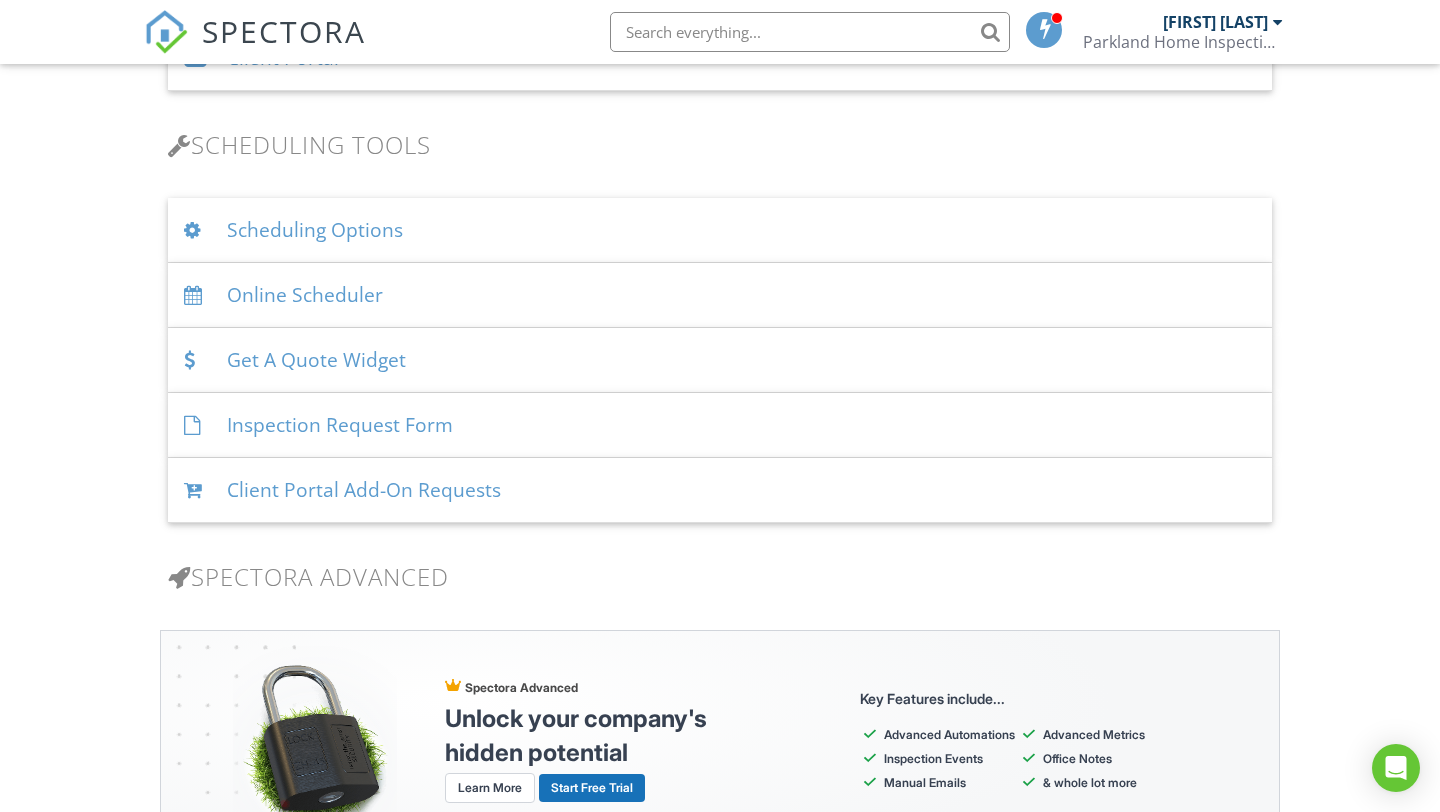 click on "Scheduling Options" at bounding box center [720, 230] 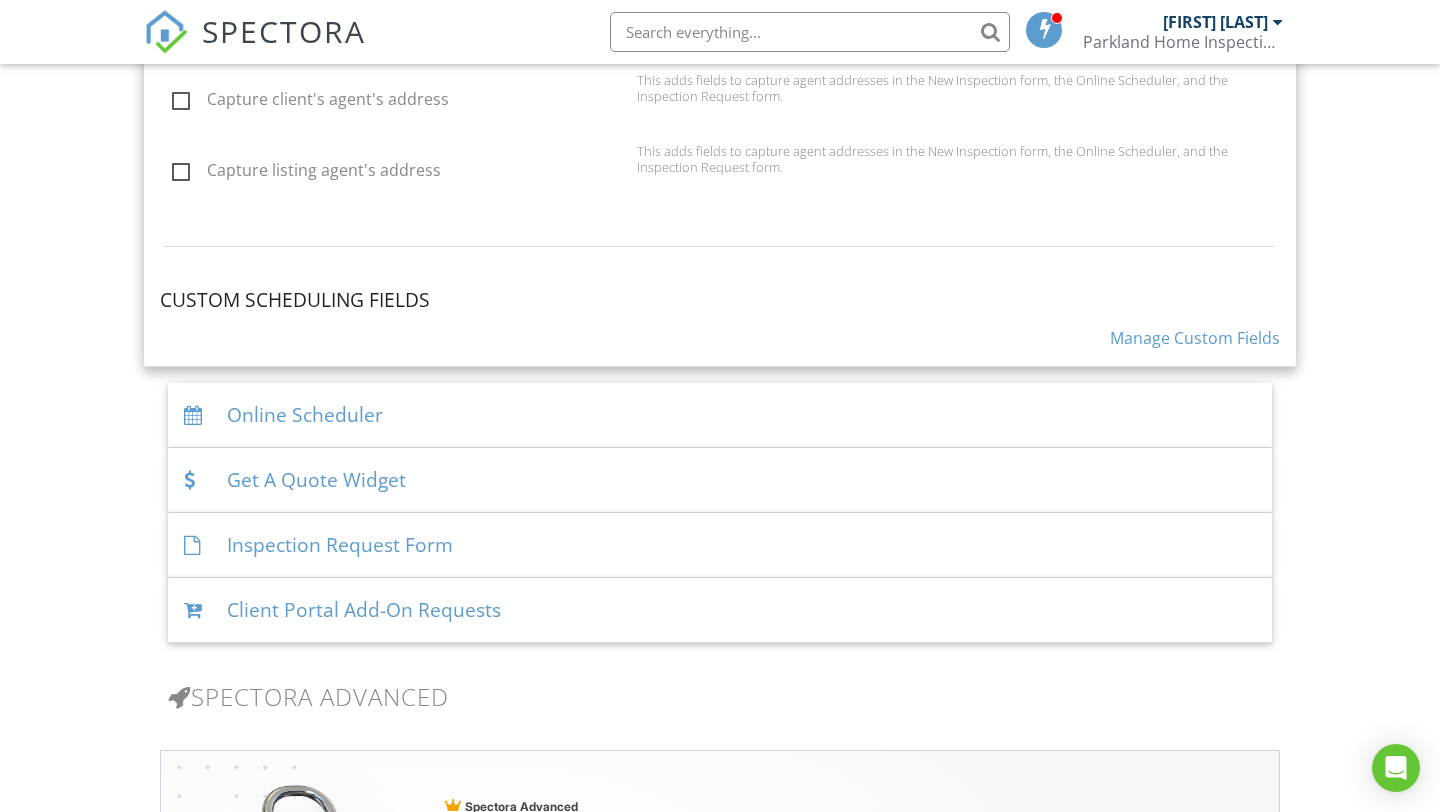scroll, scrollTop: 1990, scrollLeft: 0, axis: vertical 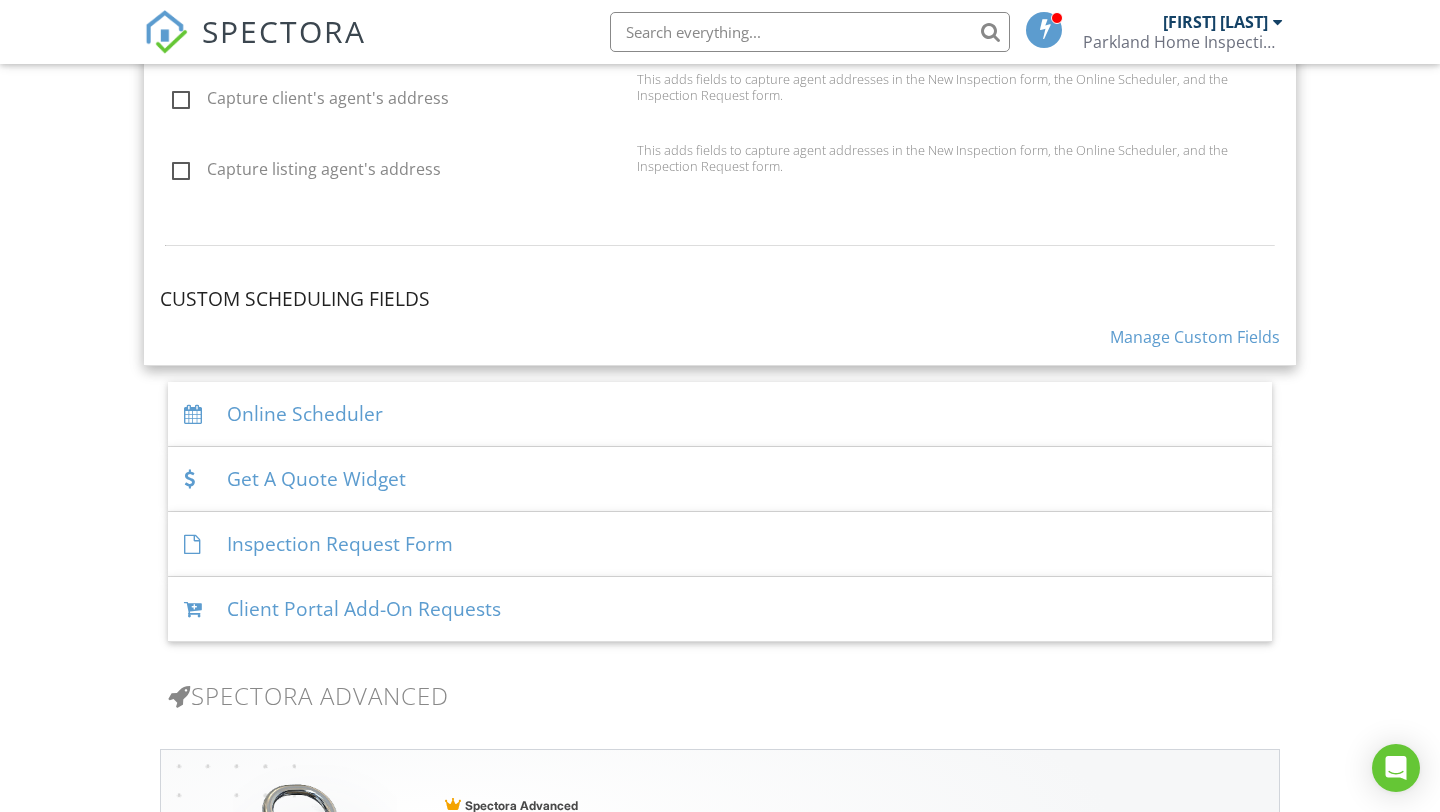 click on "Online Scheduler" at bounding box center [720, 414] 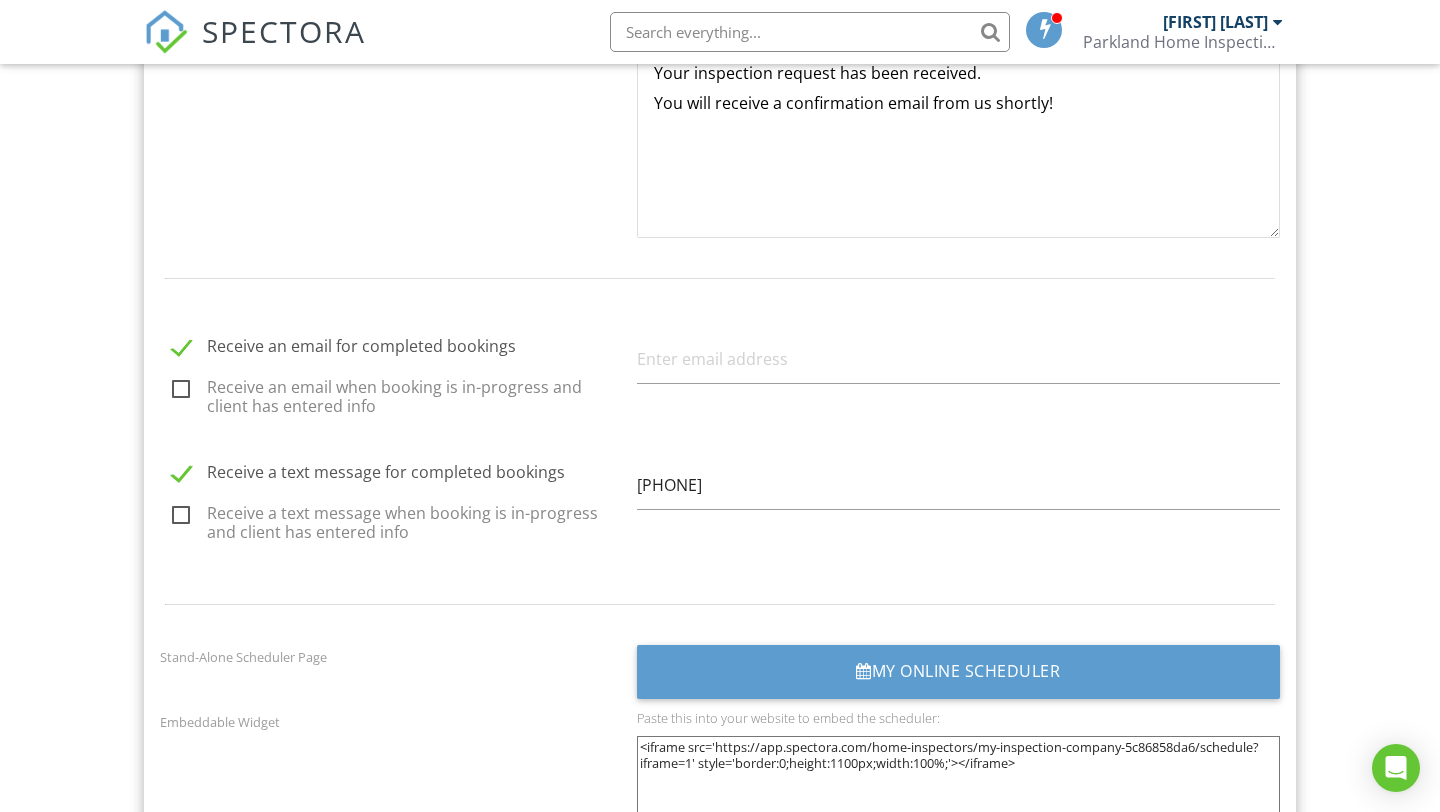 scroll, scrollTop: 2465, scrollLeft: 0, axis: vertical 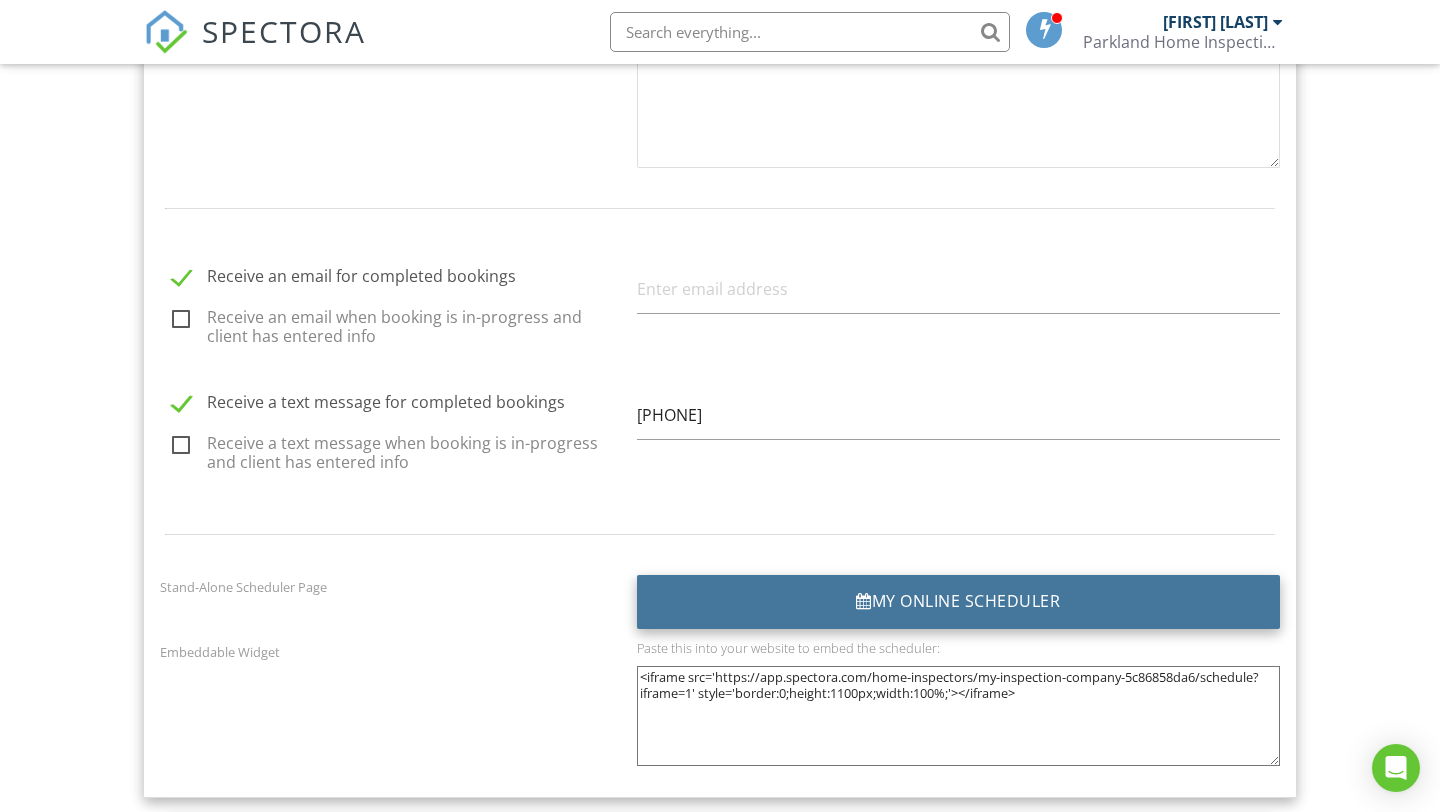 click on "My Online Scheduler" at bounding box center (958, 602) 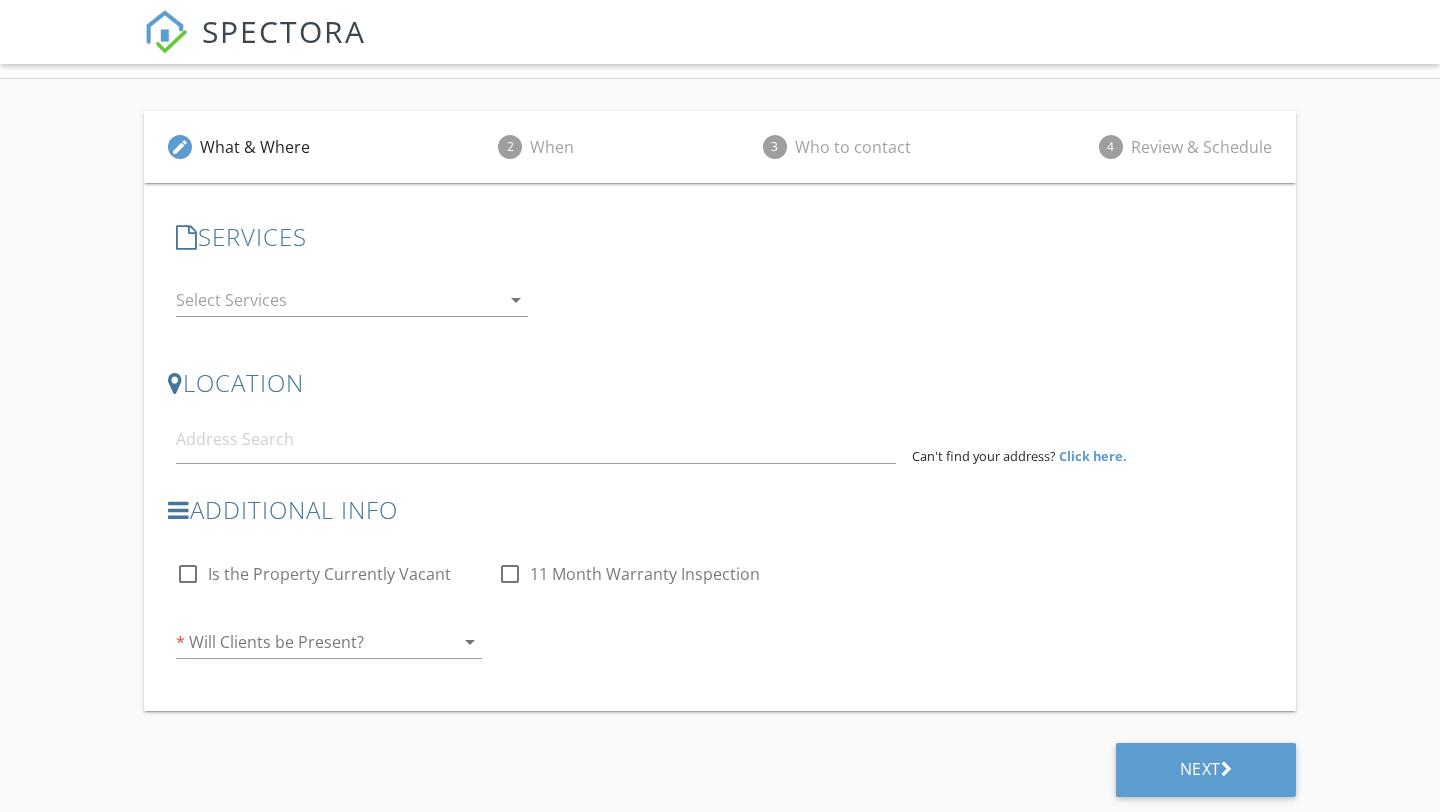 scroll, scrollTop: 0, scrollLeft: 0, axis: both 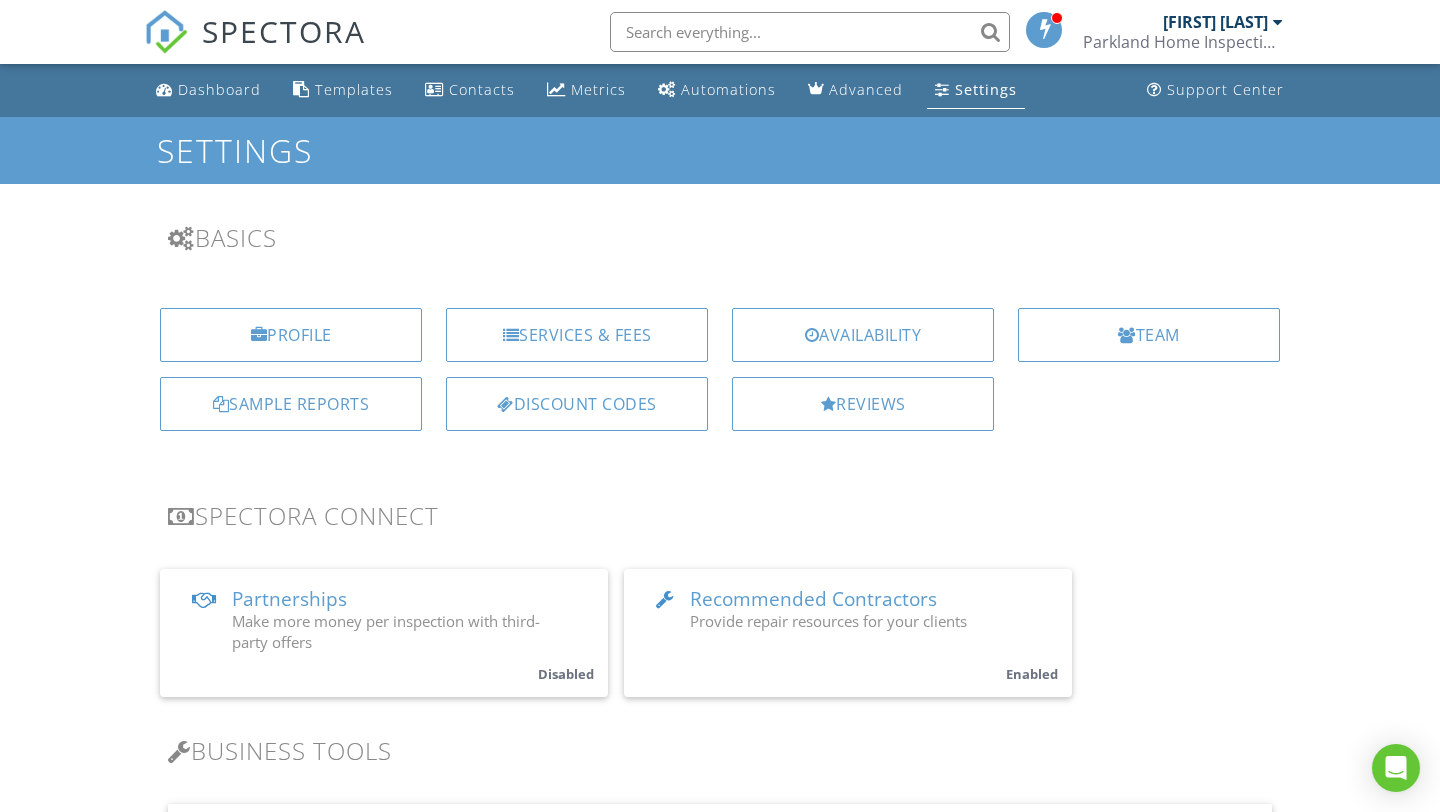 click on "Parkland Home Inspections" at bounding box center [1183, 42] 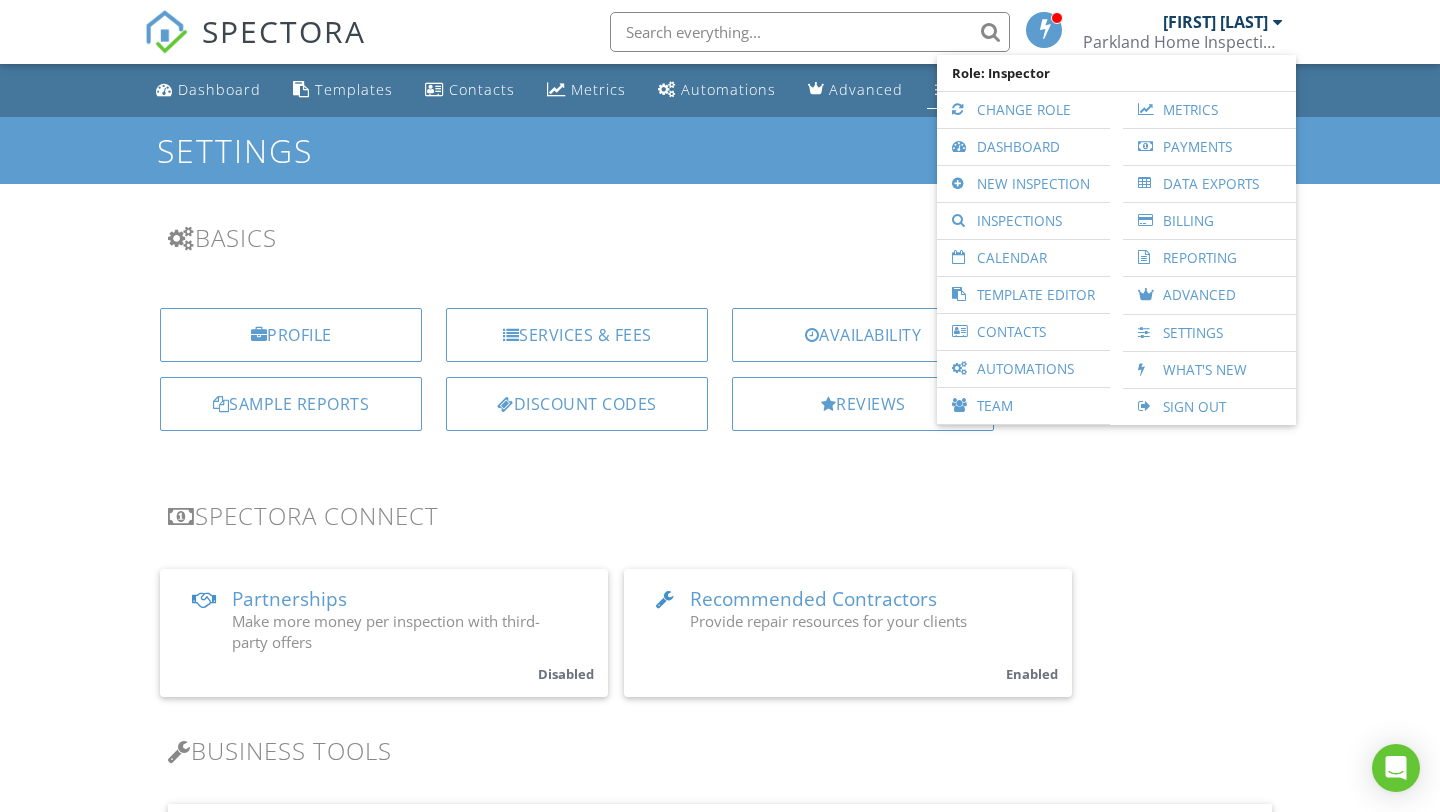click on "Spectora Connect" at bounding box center (720, 515) 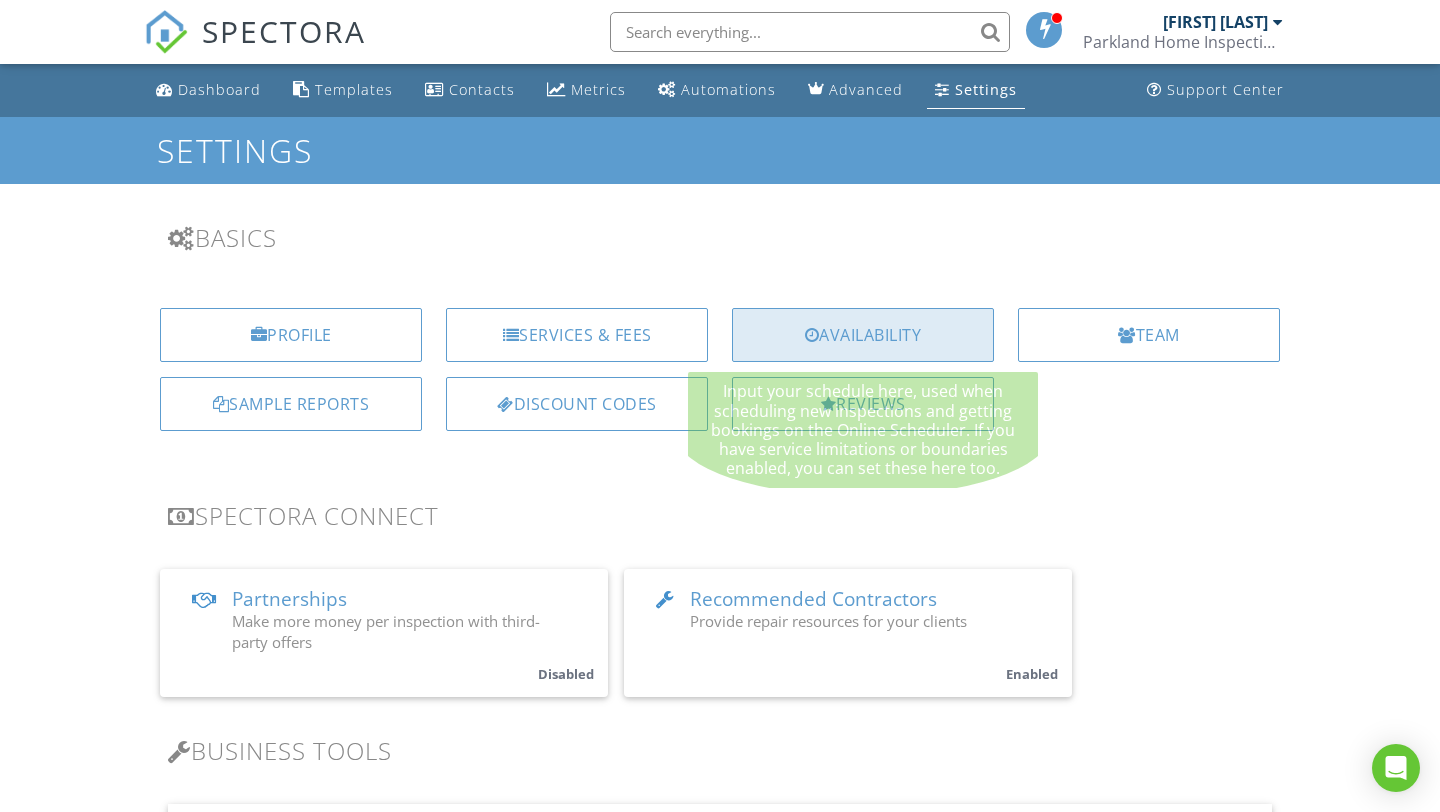 click on "Availability" at bounding box center (863, 335) 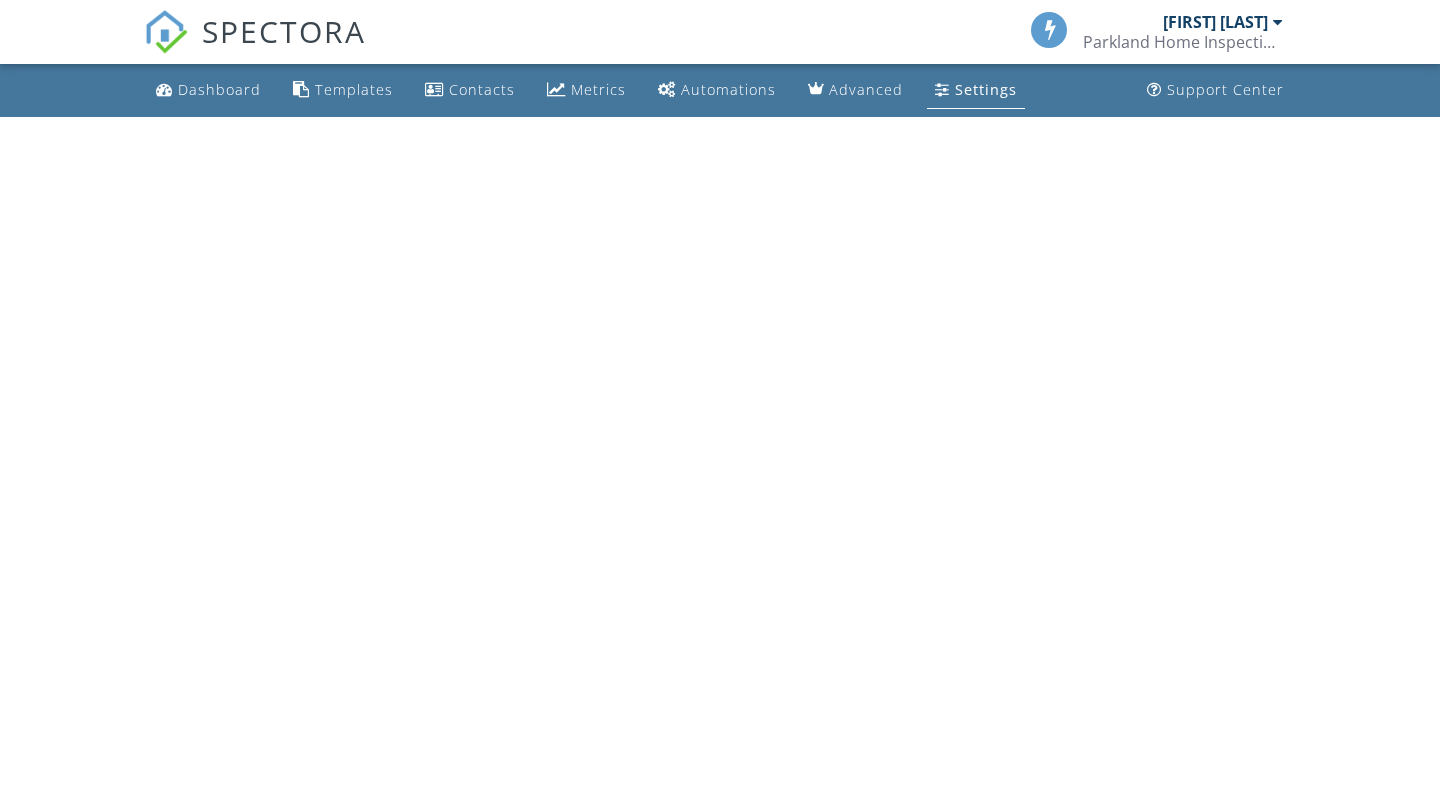 scroll, scrollTop: 0, scrollLeft: 0, axis: both 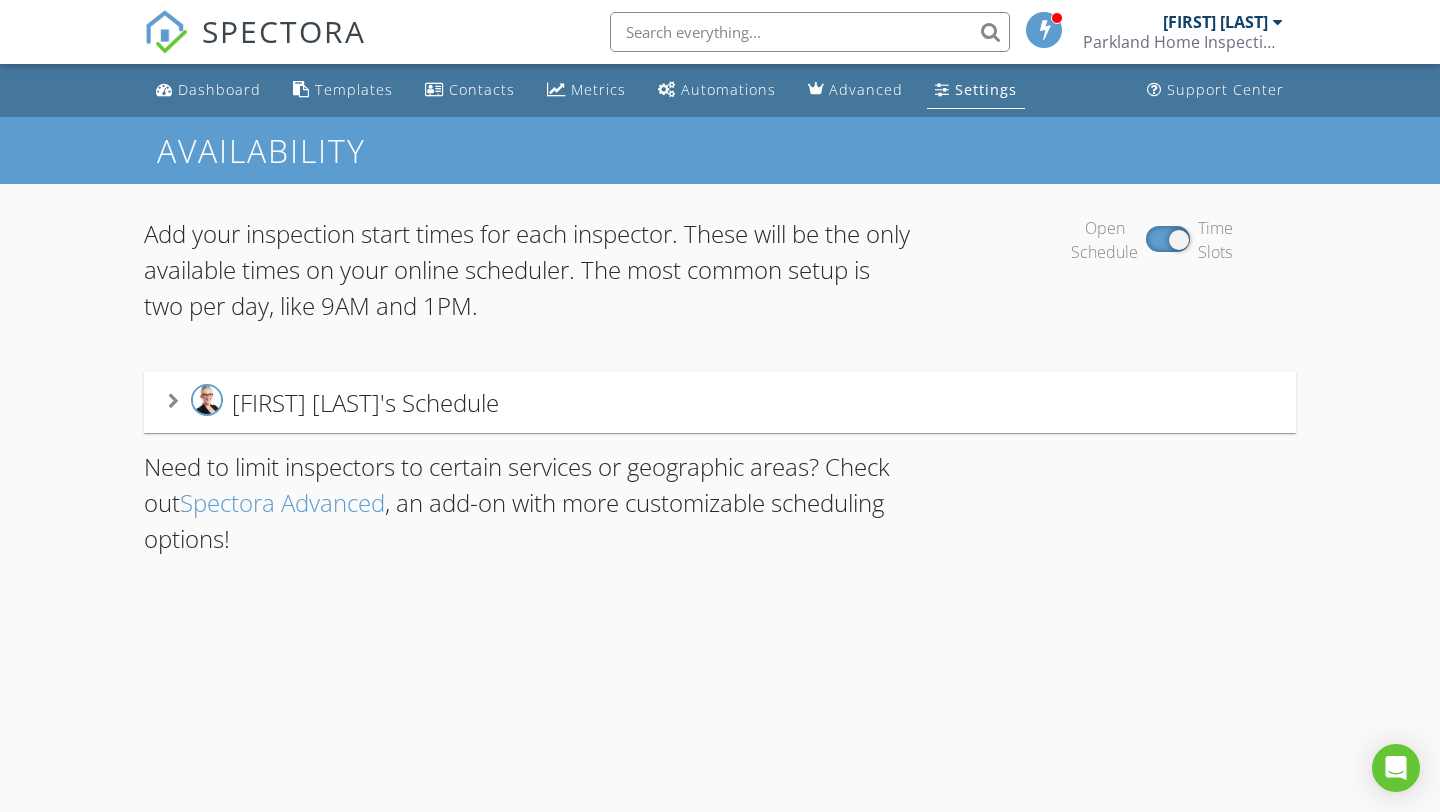 click on "Kim Roy's Schedule" at bounding box center [365, 402] 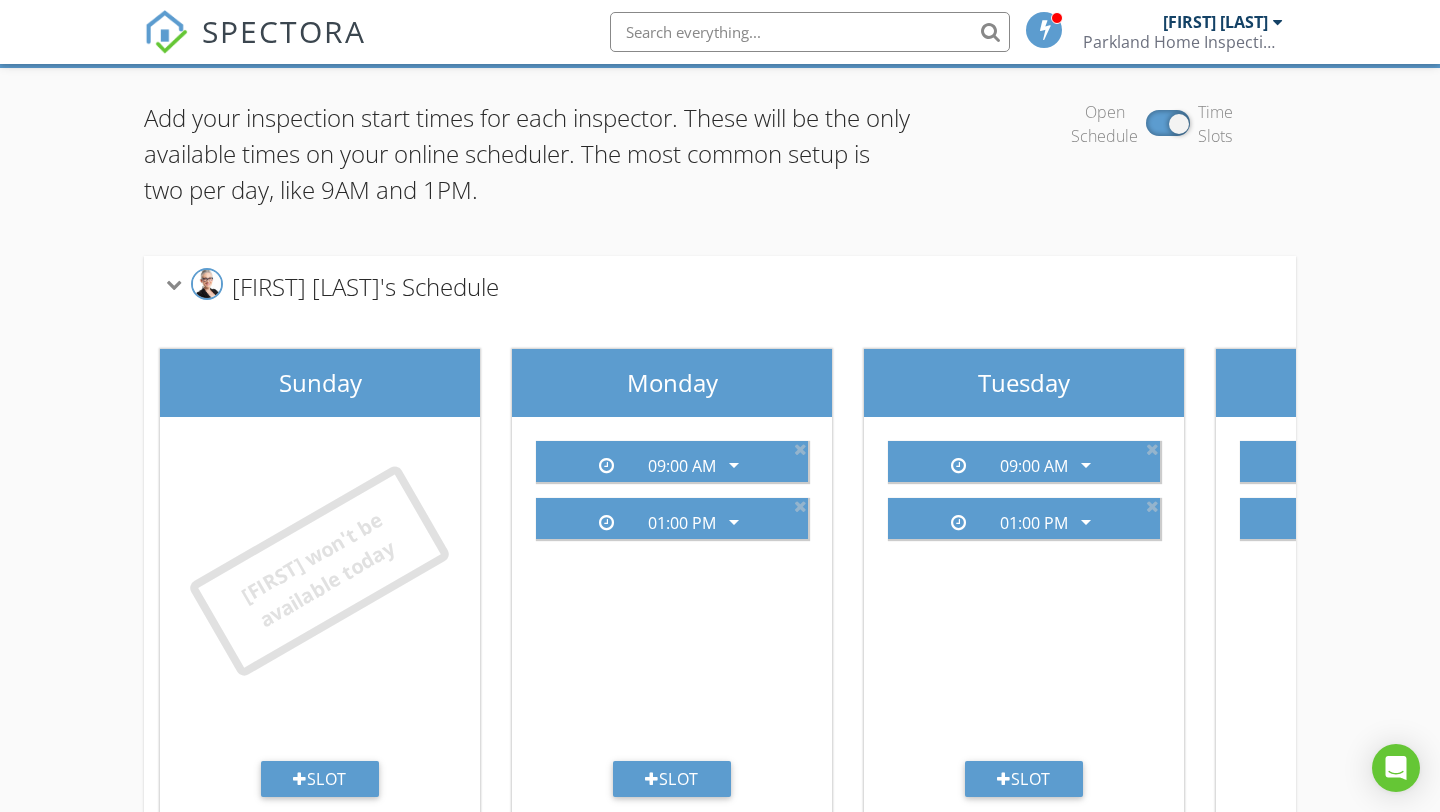 scroll, scrollTop: 0, scrollLeft: 0, axis: both 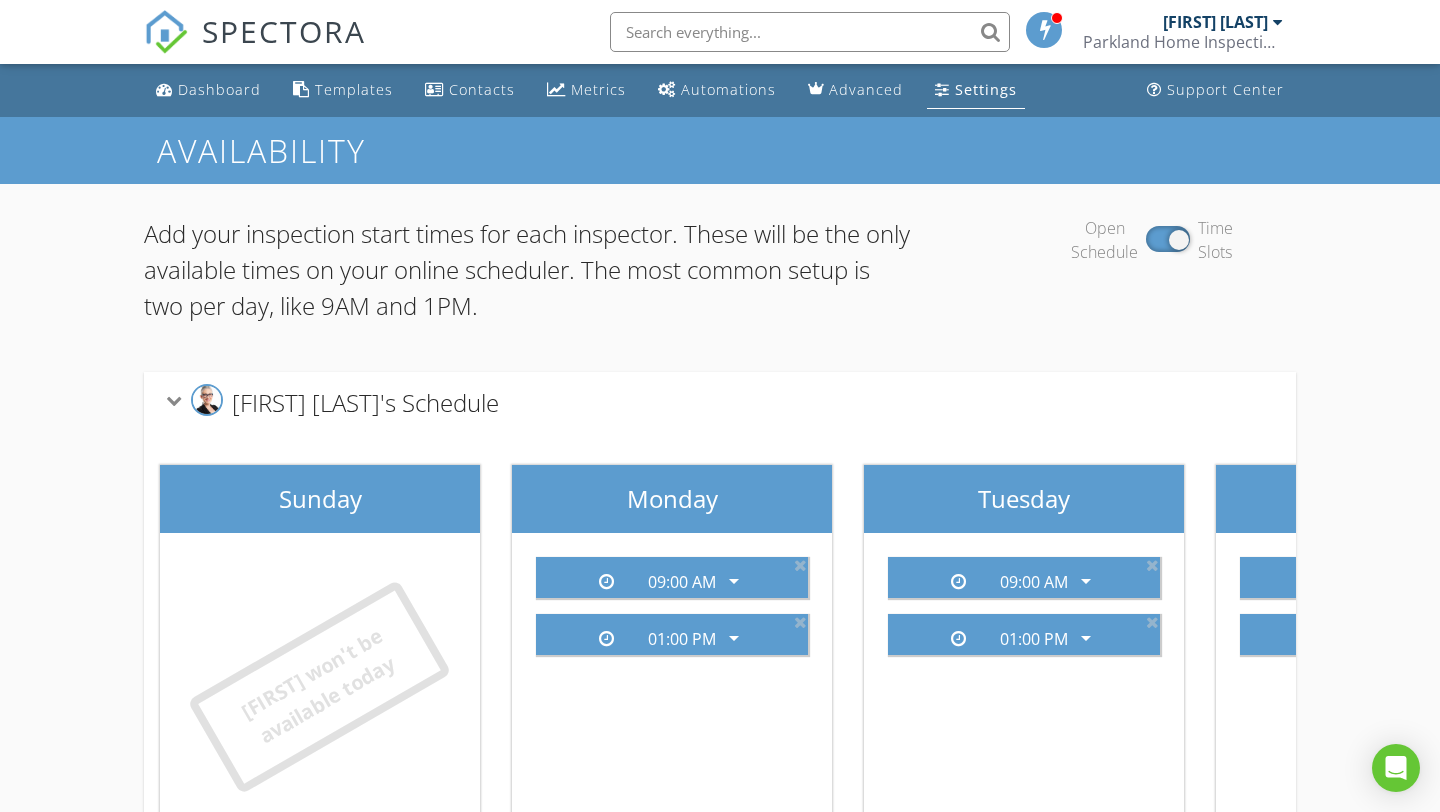 click on "Settings" at bounding box center [976, 90] 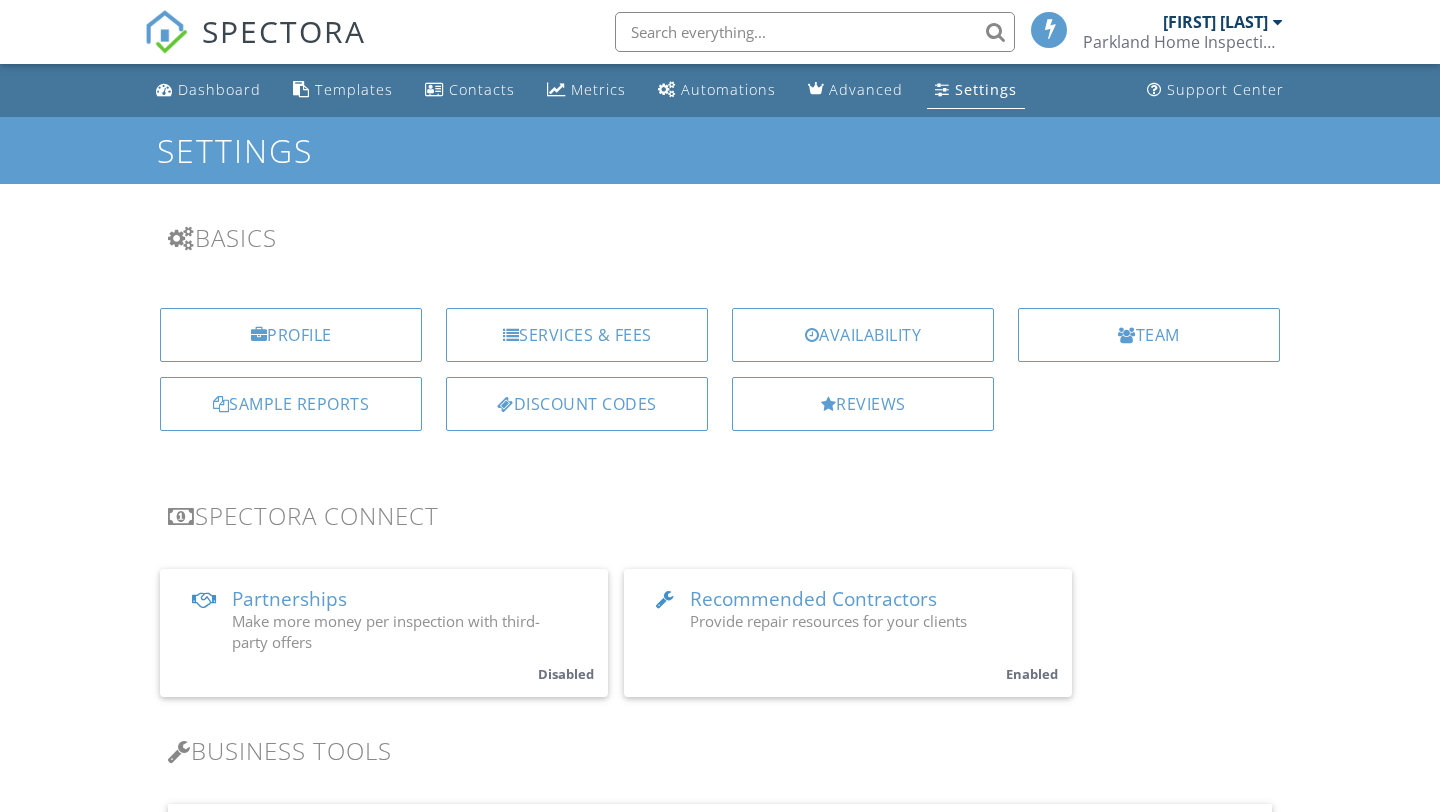 scroll, scrollTop: 0, scrollLeft: 0, axis: both 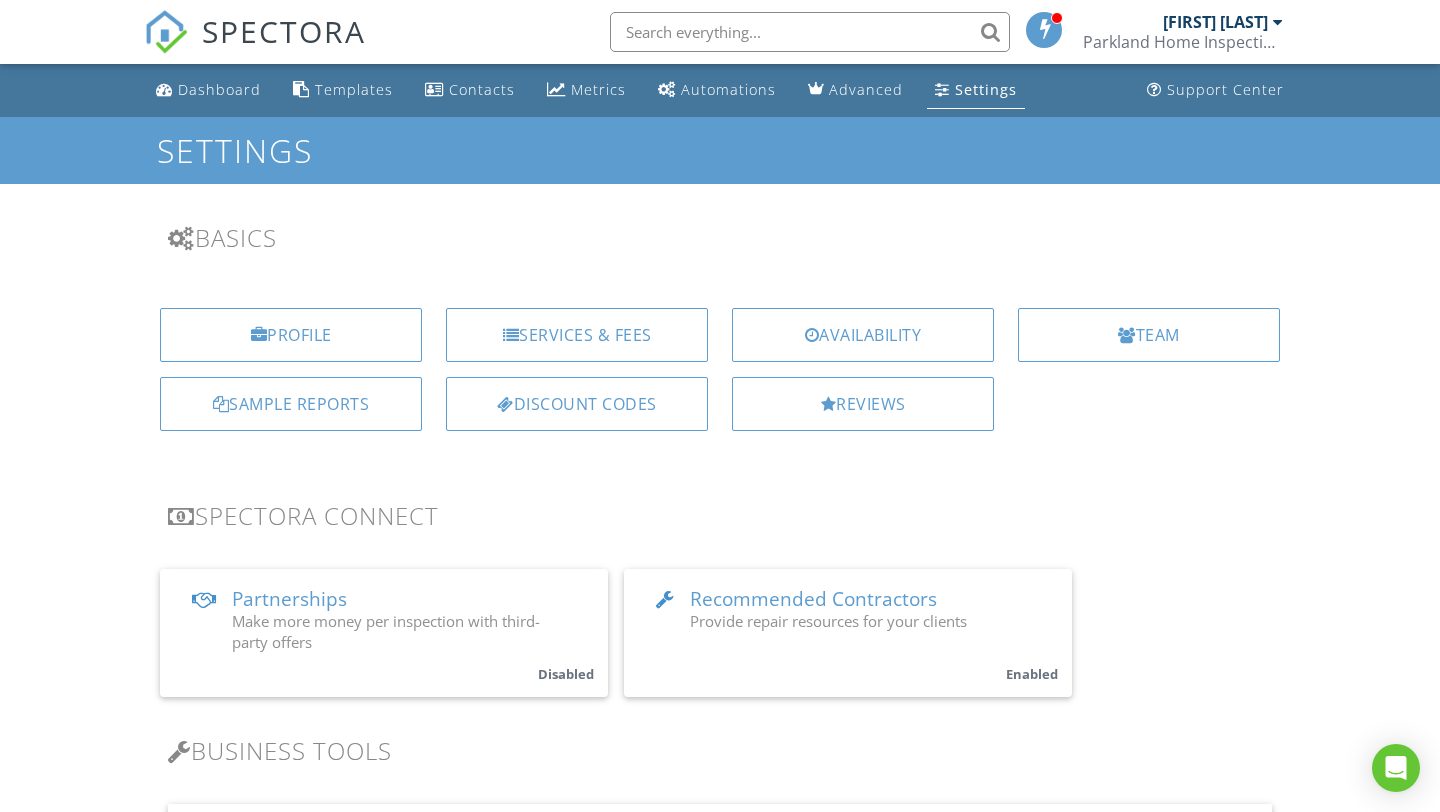 click on "Parkland Home Inspections" at bounding box center (1183, 42) 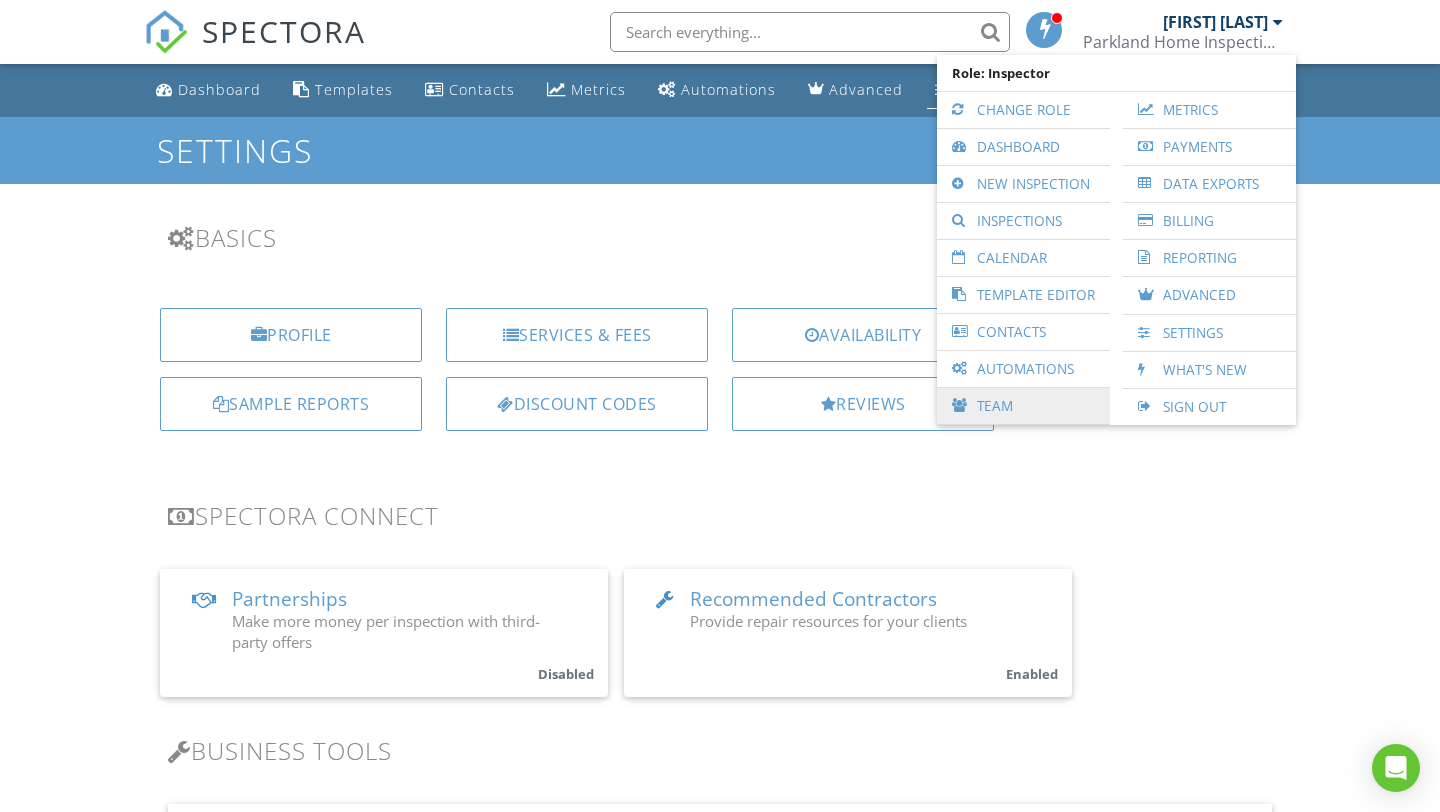click on "Team" at bounding box center (1023, 406) 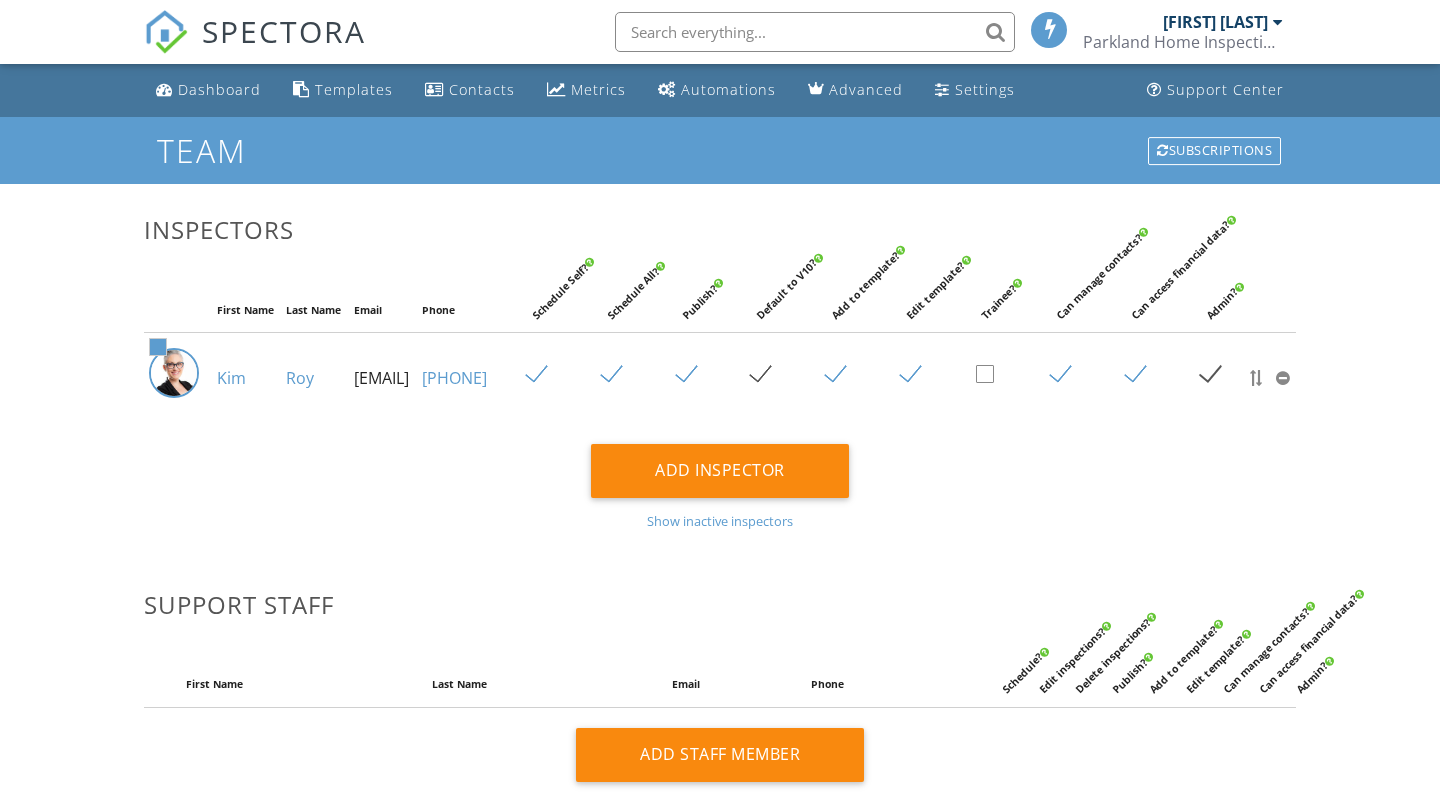 scroll, scrollTop: 0, scrollLeft: 0, axis: both 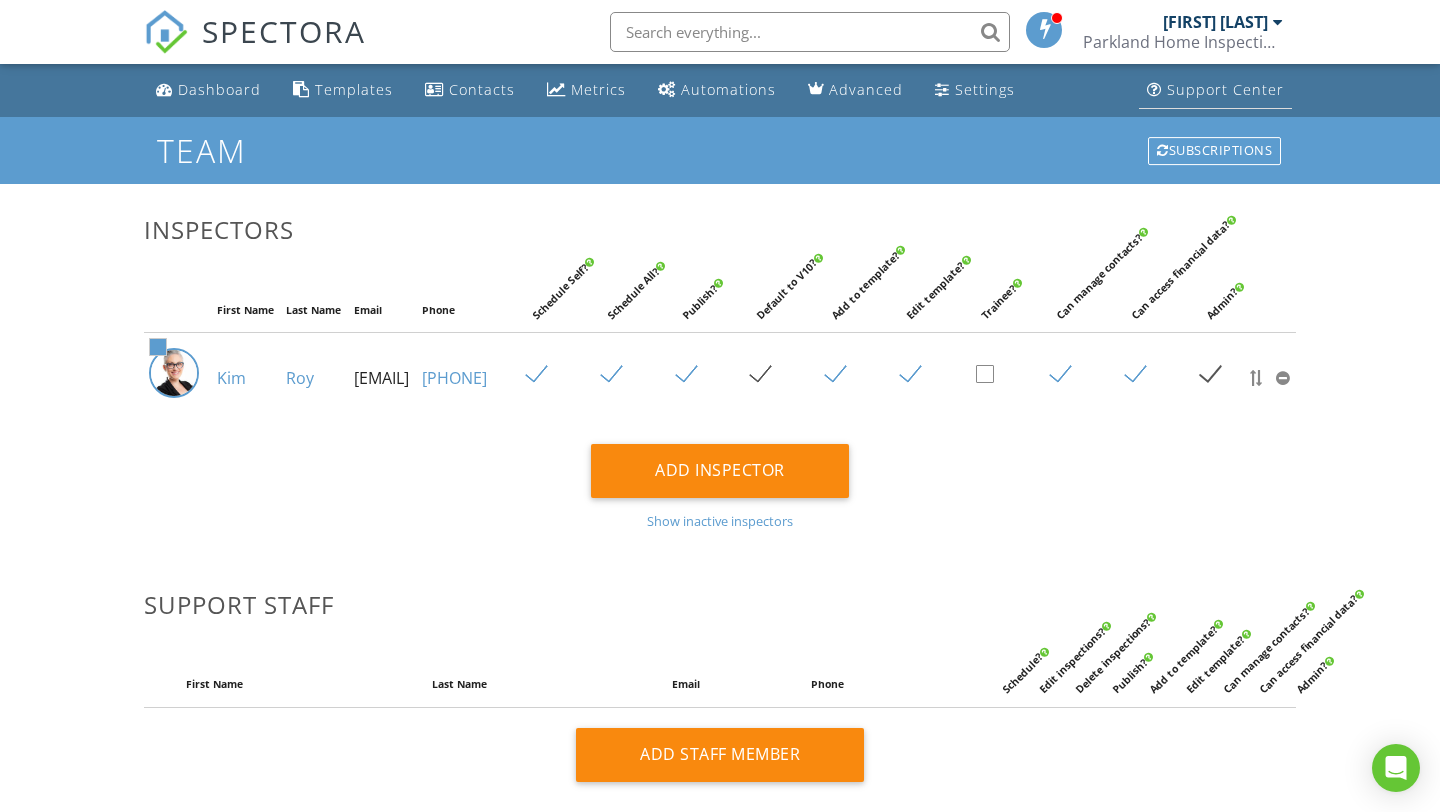 click on "Support Center" at bounding box center [1225, 89] 